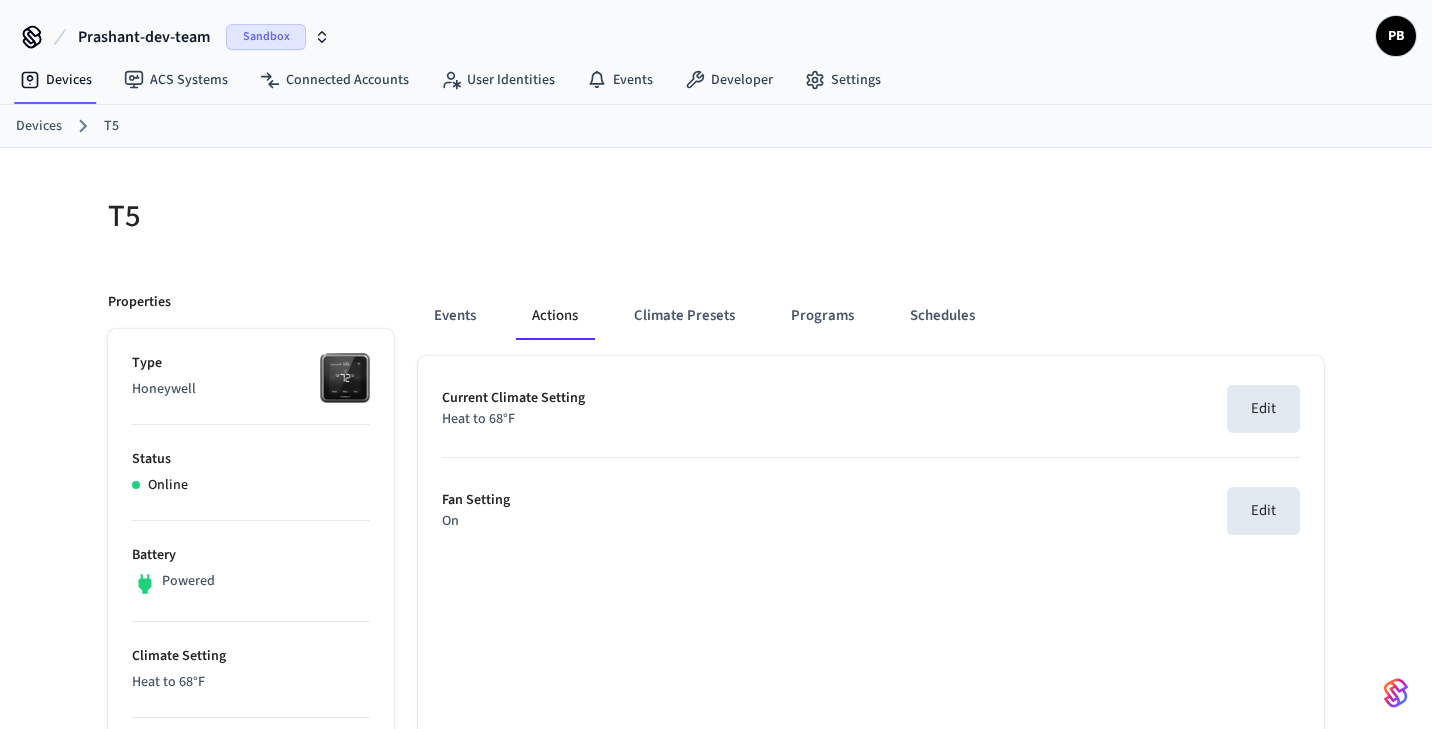 scroll, scrollTop: 0, scrollLeft: 0, axis: both 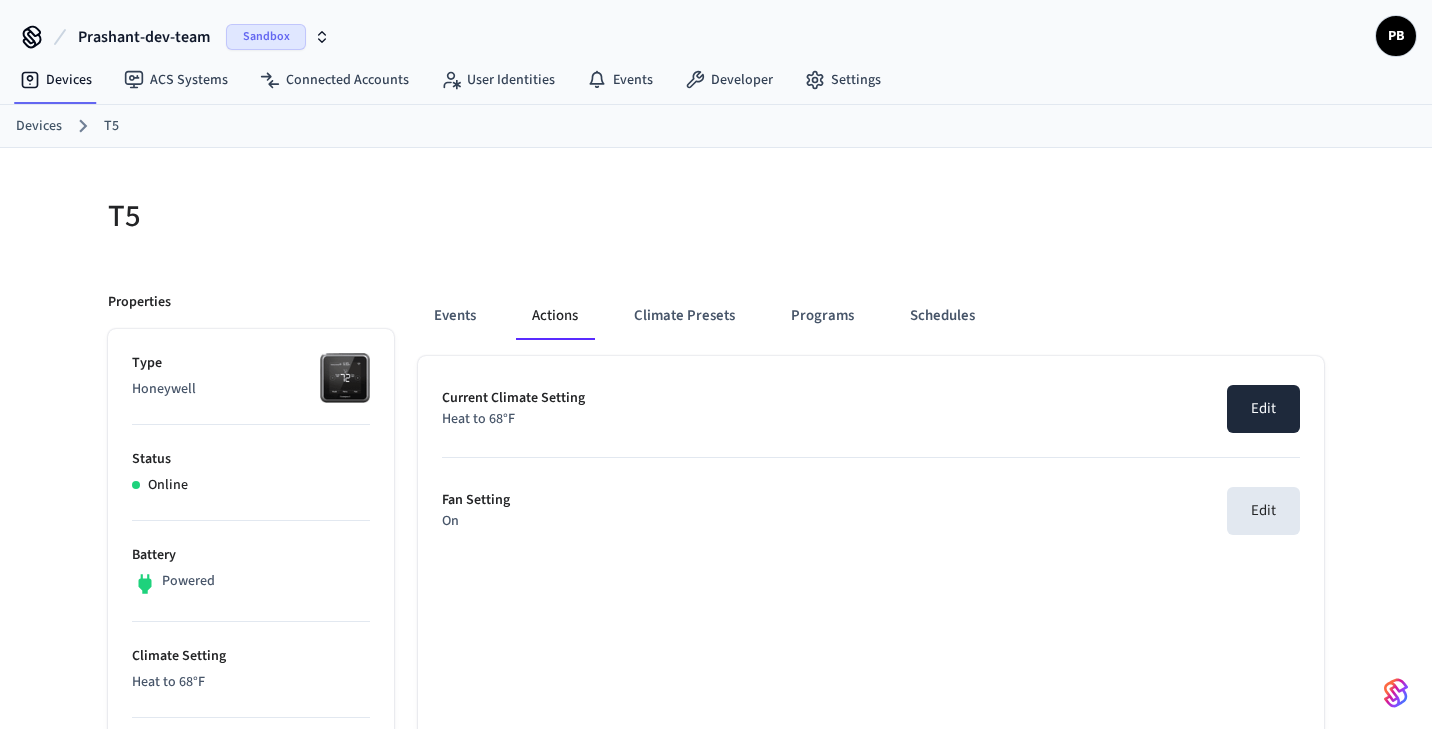 click on "Edit" at bounding box center (1263, 409) 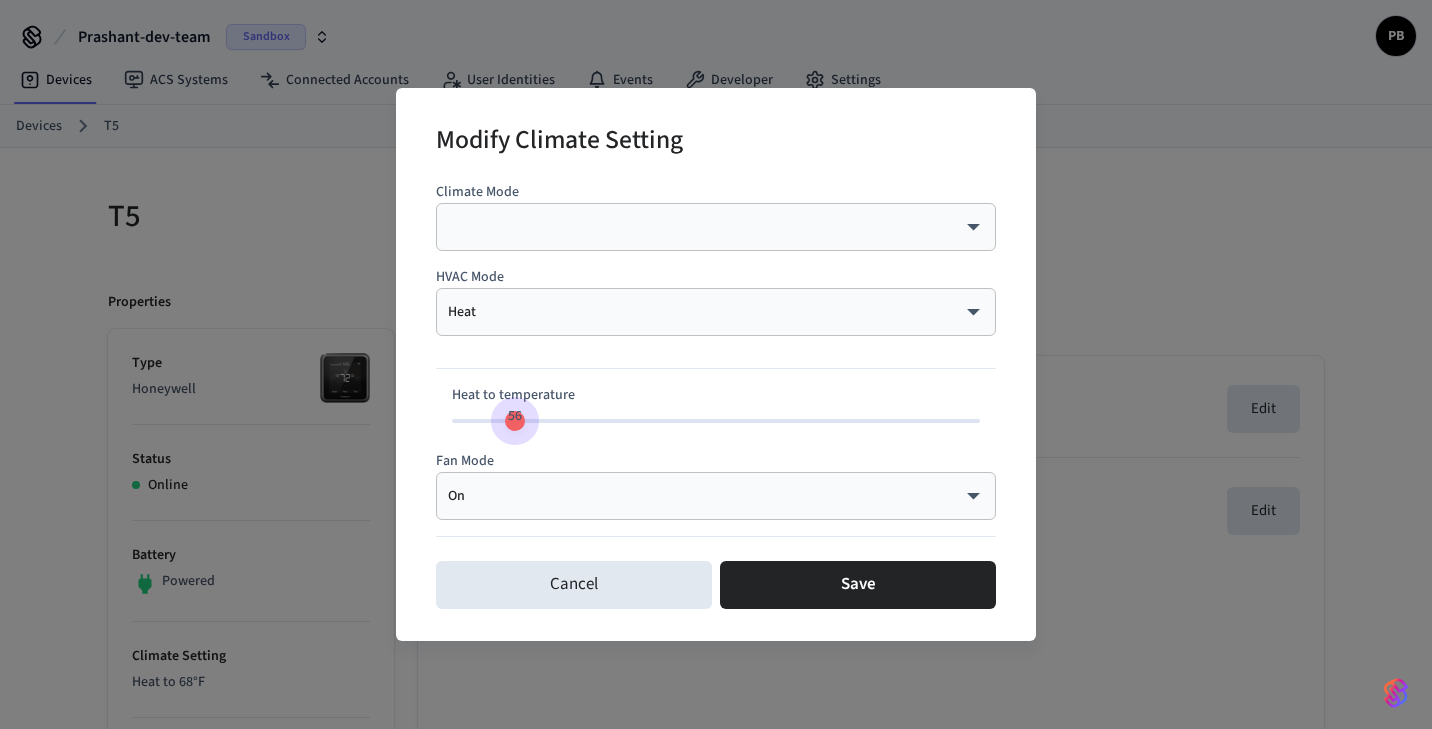 drag, startPoint x: 646, startPoint y: 418, endPoint x: 511, endPoint y: 420, distance: 135.01482 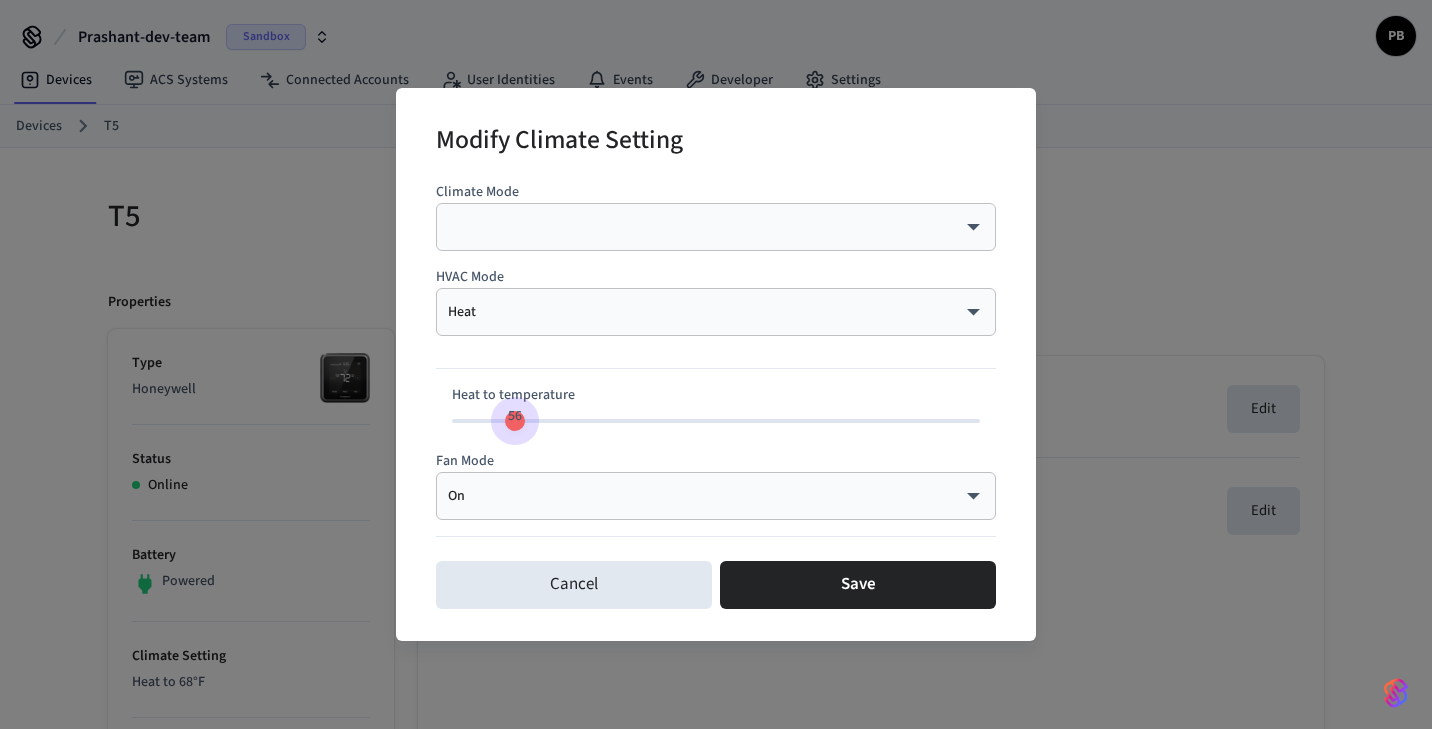 type on "**" 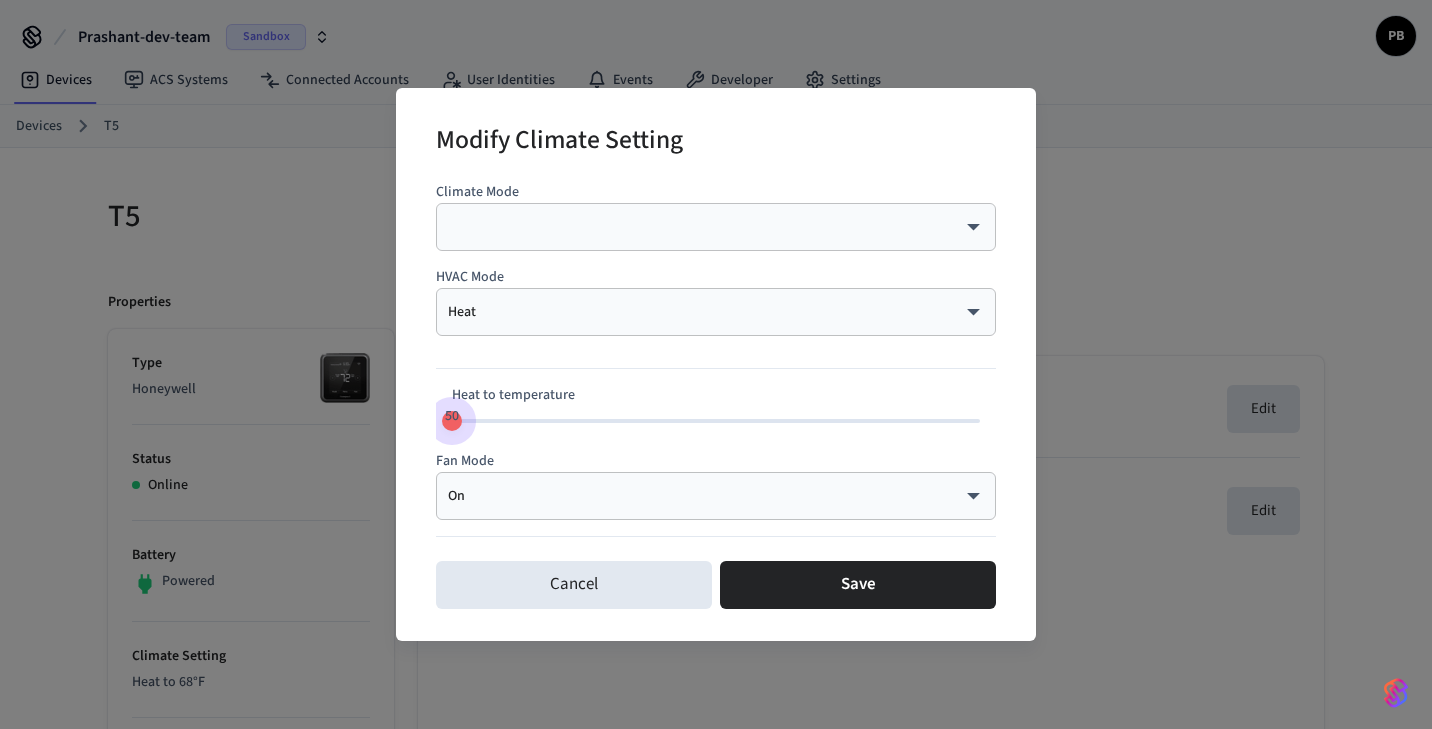 drag, startPoint x: 511, startPoint y: 420, endPoint x: 389, endPoint y: 449, distance: 125.39936 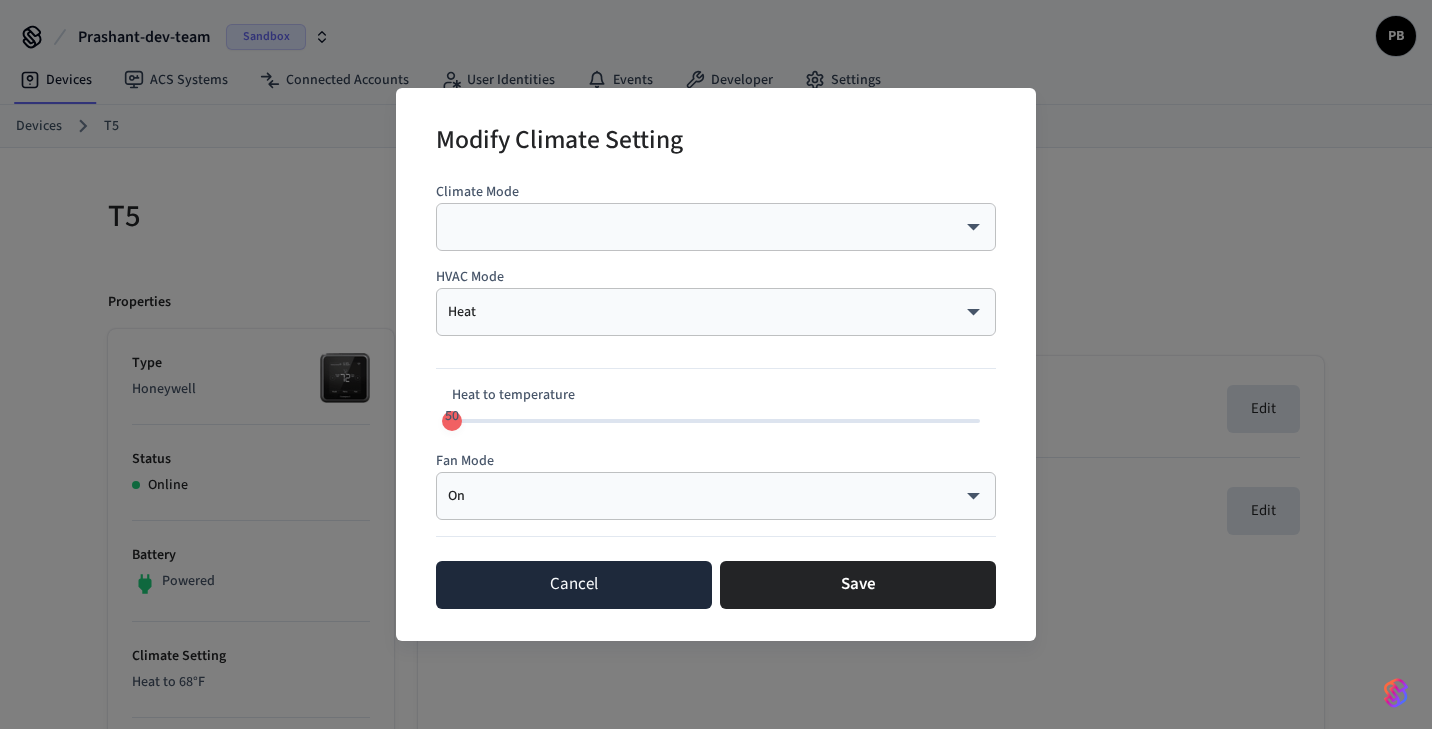 click on "Cancel" at bounding box center [574, 585] 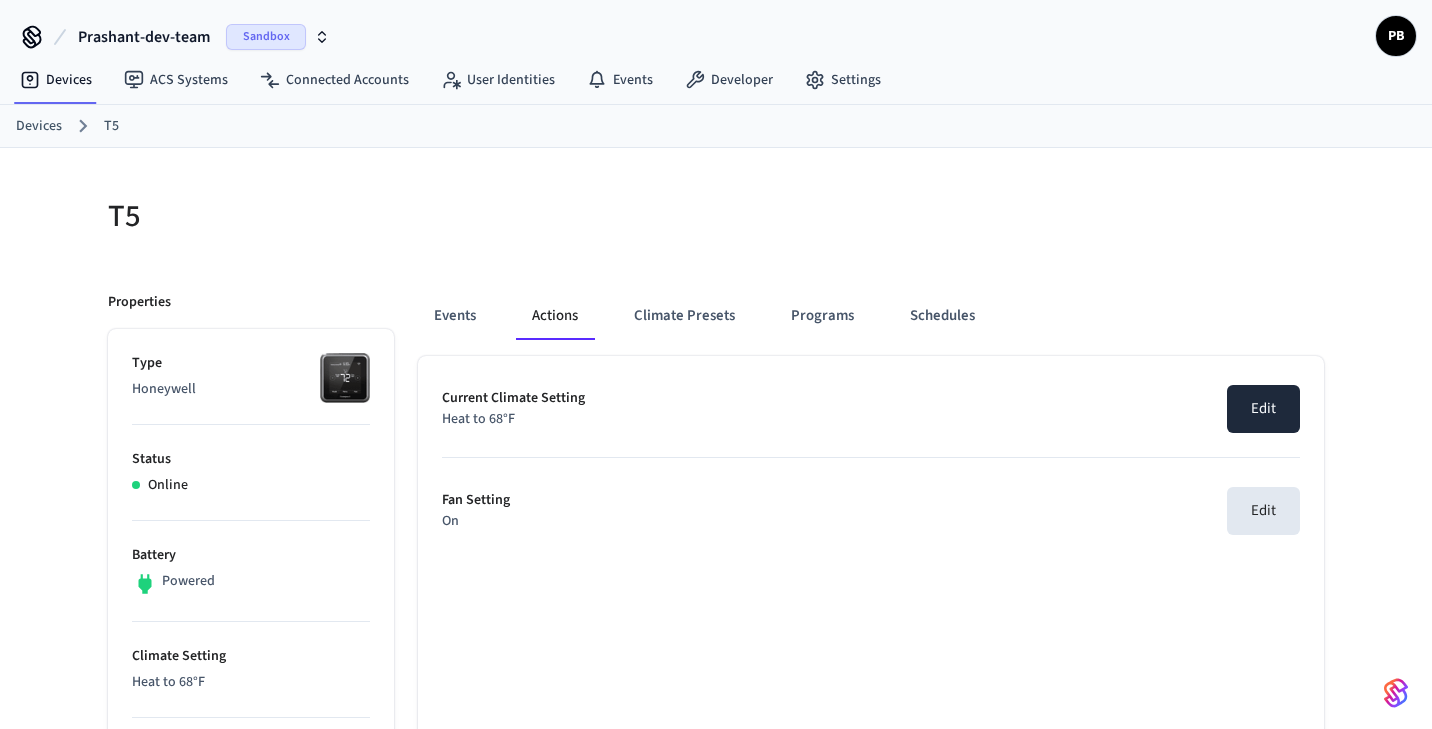 type 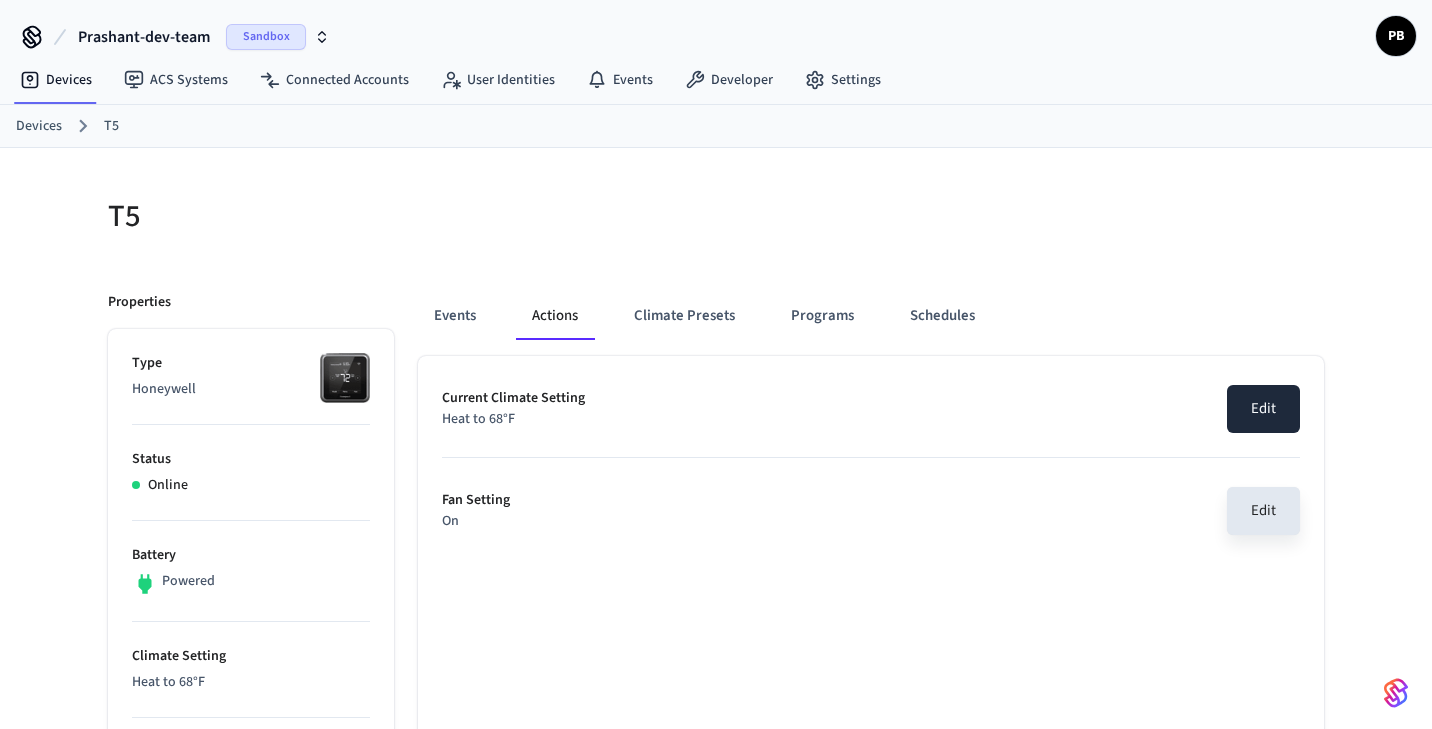 click on "Edit" at bounding box center (1263, 409) 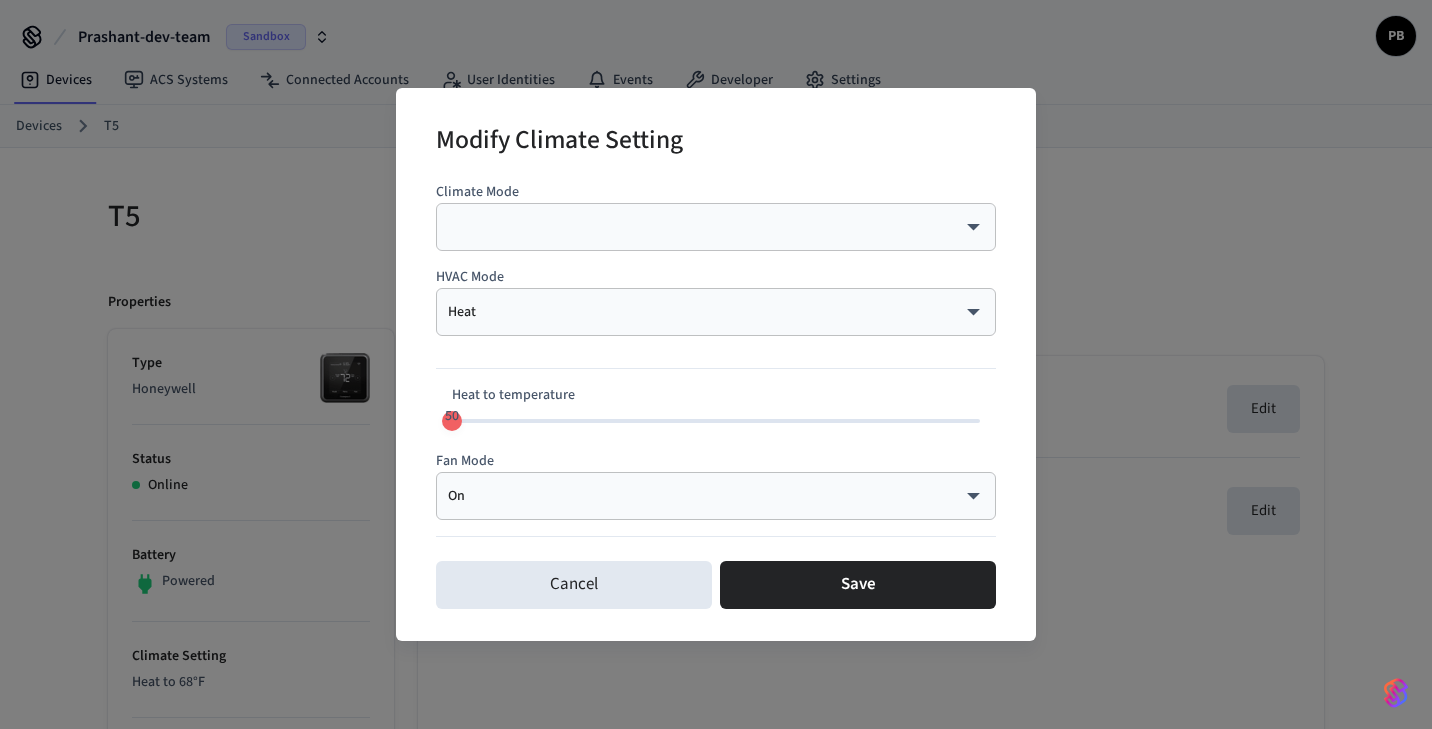 click on "Heat **** ​" at bounding box center [716, 312] 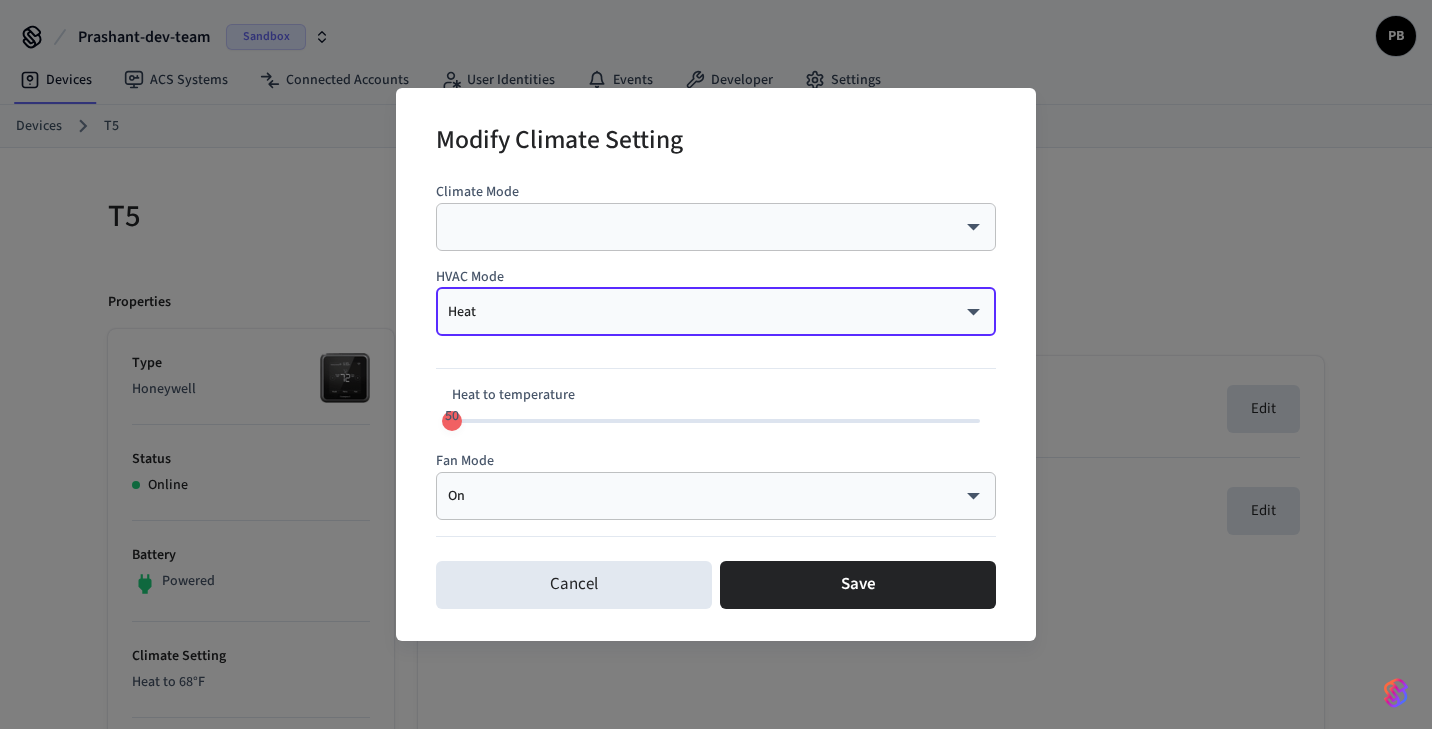click on "Prashant-dev-team Sandbox PB Devices ACS Systems Connected Accounts User Identities Events Developer Settings Devices T5 T5 Properties Type Honeywell Status Online Battery Powered Climate Setting Heat to 68°F Temperature Thresholds None Edit Fan Setting On Equipment Status Heating Current Temperature 76°F Current Humidity Unknown Location Home Capabilities thermostat ID [UUID] Paired on ( IST ) [DATE] at [TIME] Connected account [UUID] Events Actions Climate Presets Programs Schedules Current Climate Setting Heat to 68°F Edit Fan Setting On Edit 22 /devices/list 11 /devices/unmanaged/list 5 /acs/systems/list 2 /user_identities/list 4 /user_identities/get 182 /phones/list 181 /acs/credentials/list 4 /user_identities/list_acs_systems 4 /user_identities/list_acs_users 4 /acs/entrances/list 4 /acs/systems/get 5 /acs/credentials/list_accessible_entrances 2 /acs/credentials/get 3 /acs/users/get 13 /devices/get T5 | Devices | Seam Climate Mode ​" at bounding box center (716, 886) 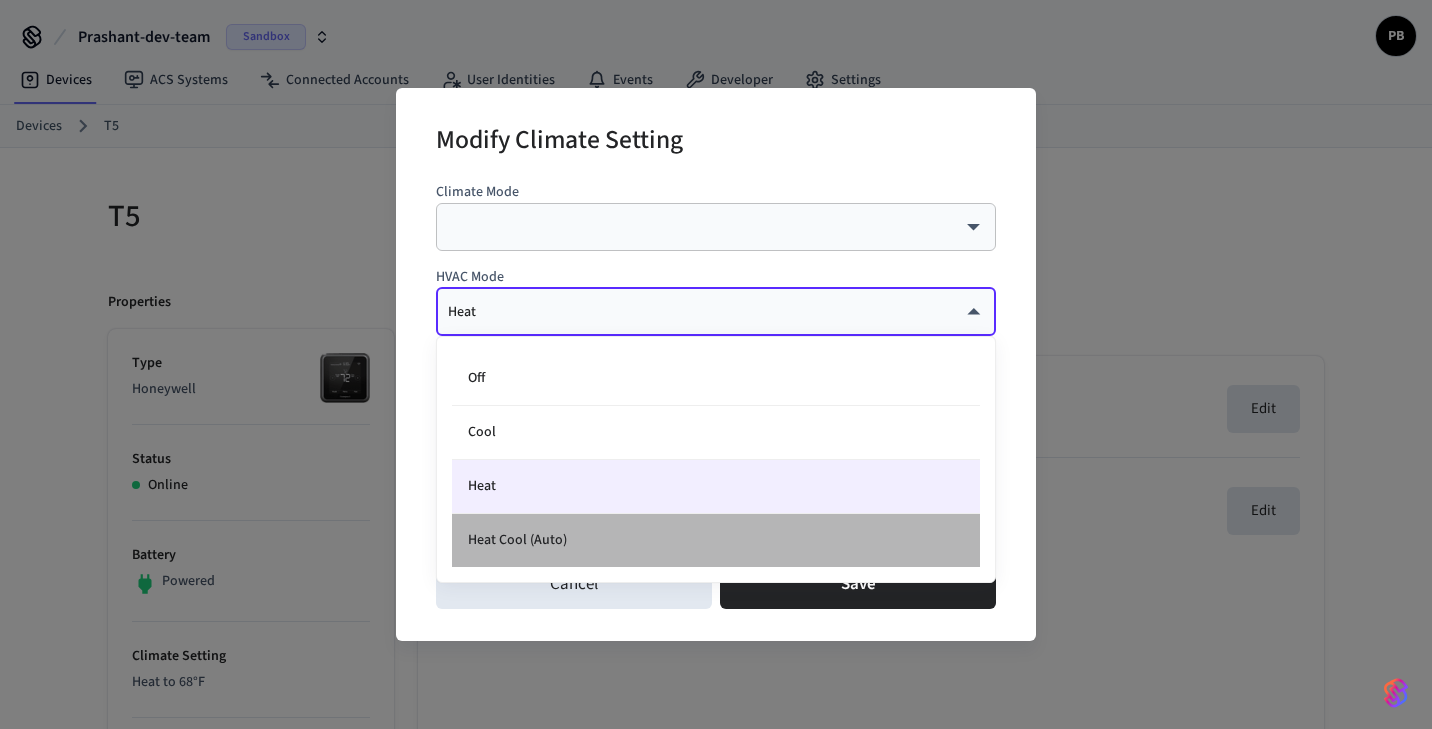 click on "Heat Cool (Auto)" at bounding box center [716, 540] 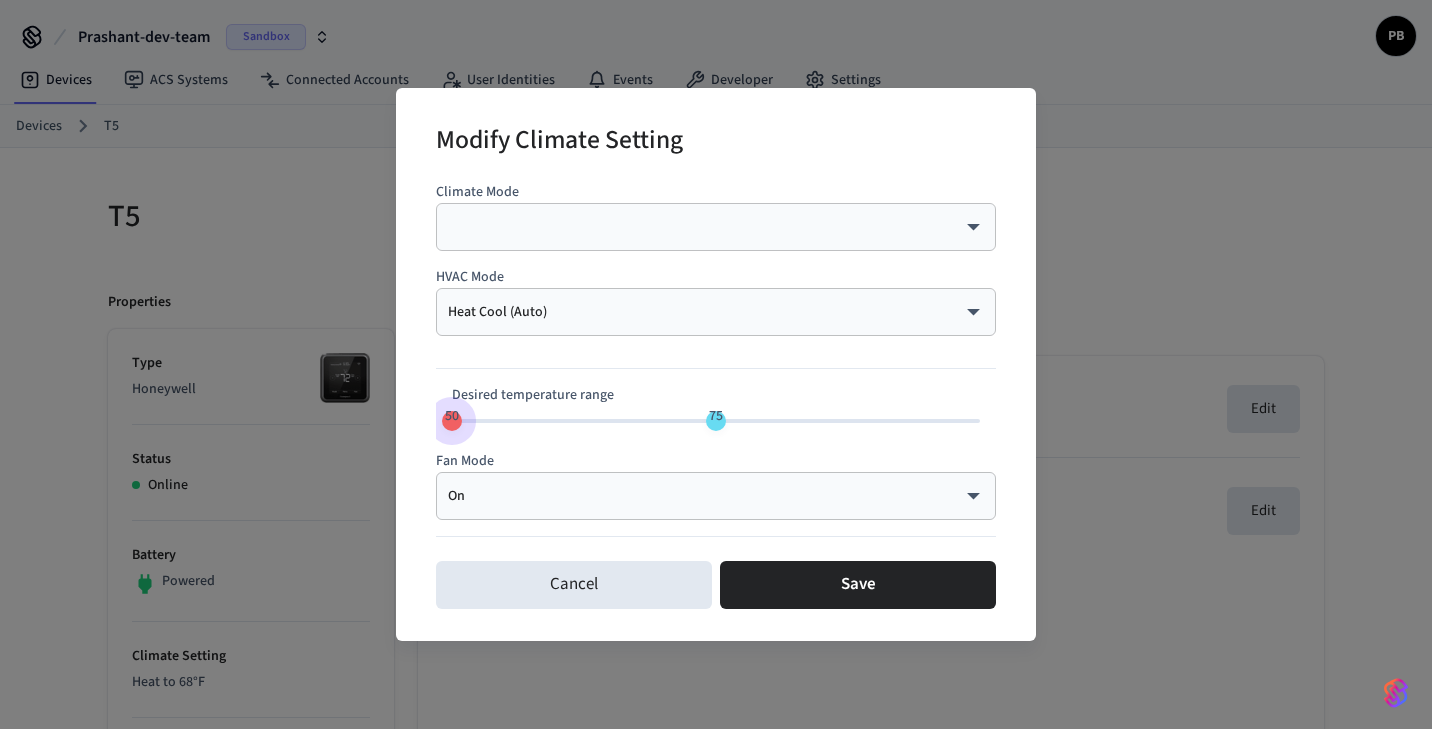 drag, startPoint x: 455, startPoint y: 422, endPoint x: 431, endPoint y: 422, distance: 24 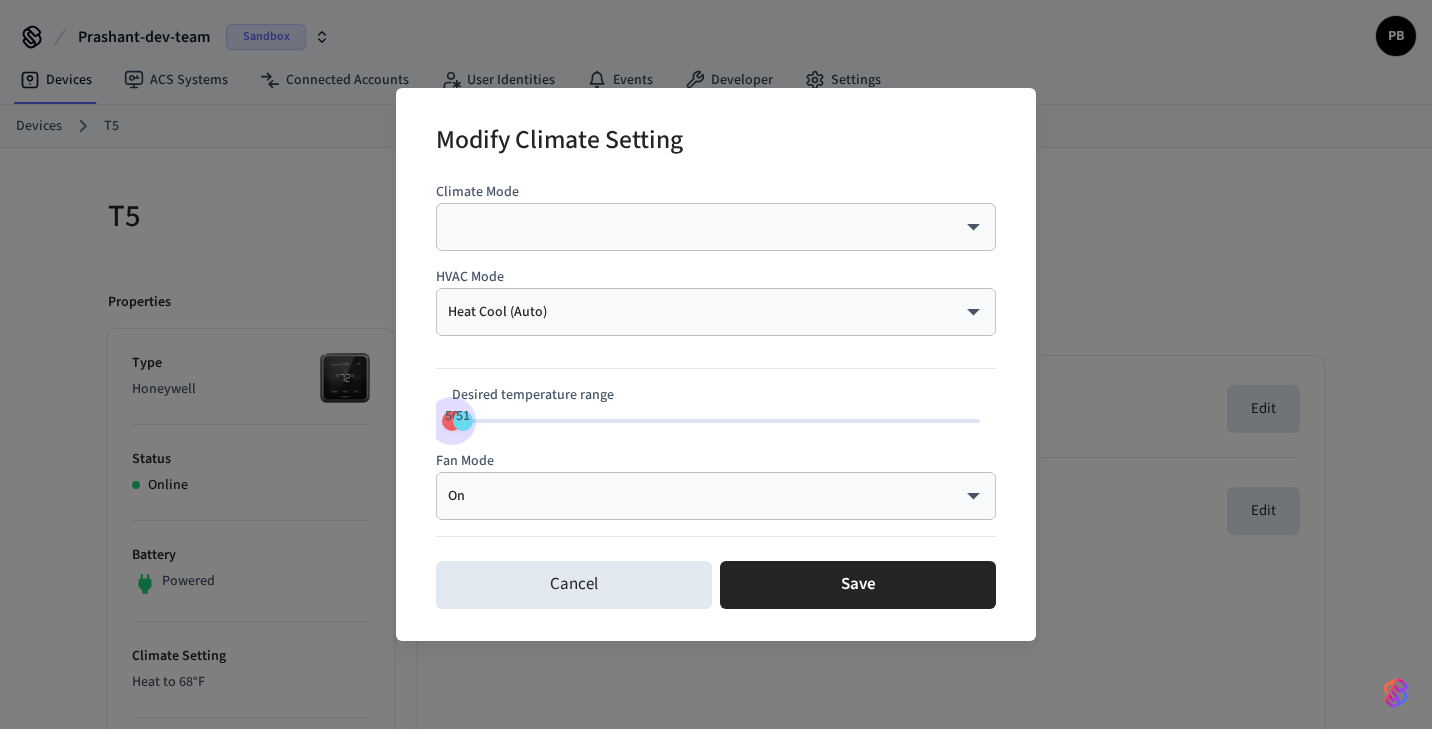 drag, startPoint x: 717, startPoint y: 418, endPoint x: 455, endPoint y: 434, distance: 262.4881 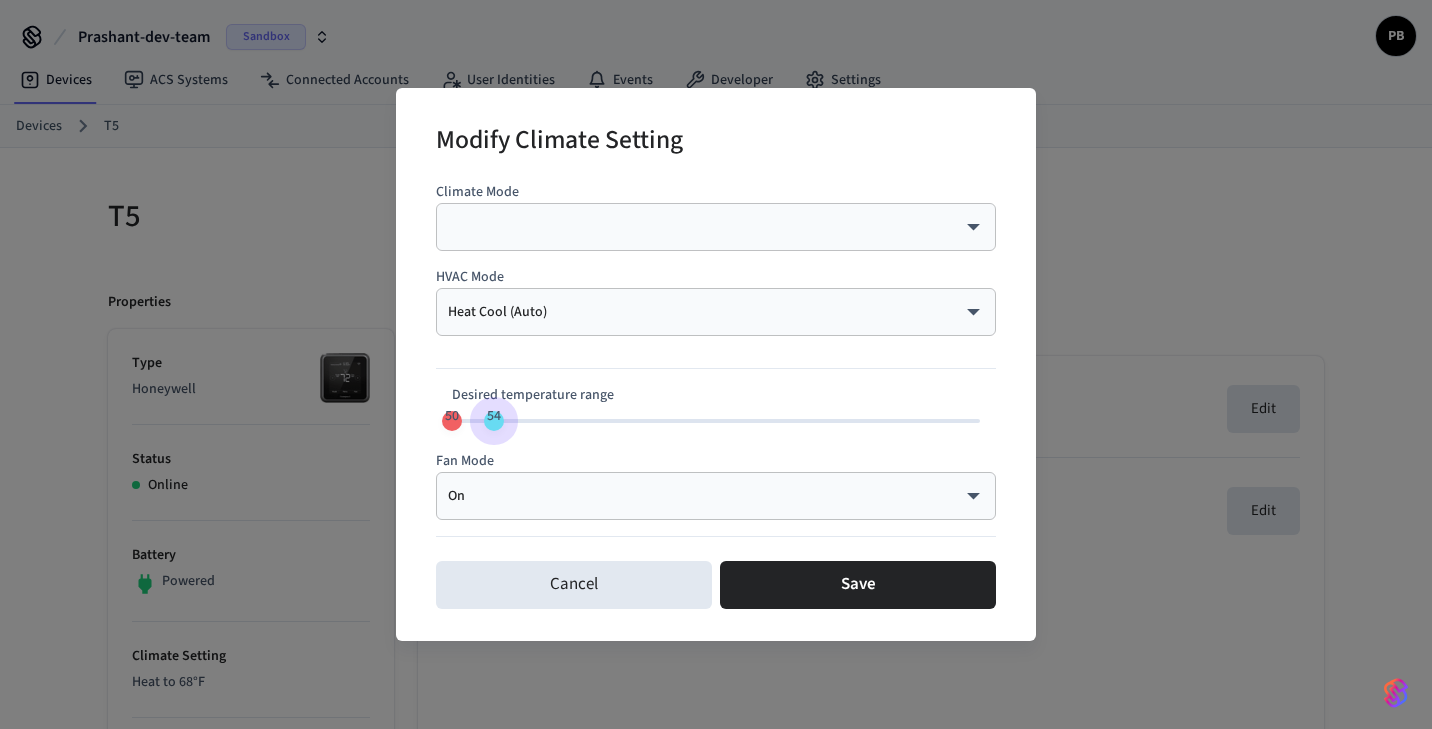 type on "**" 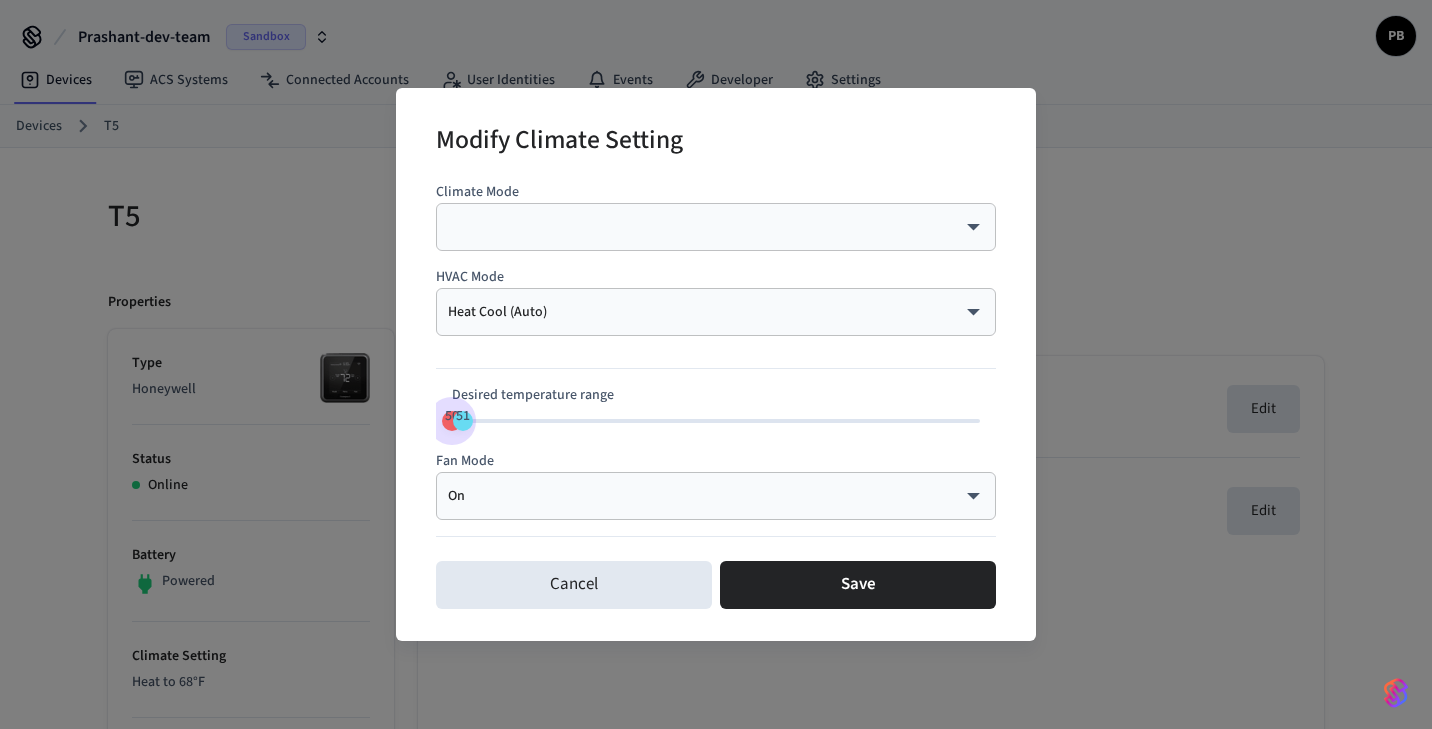 type on "**" 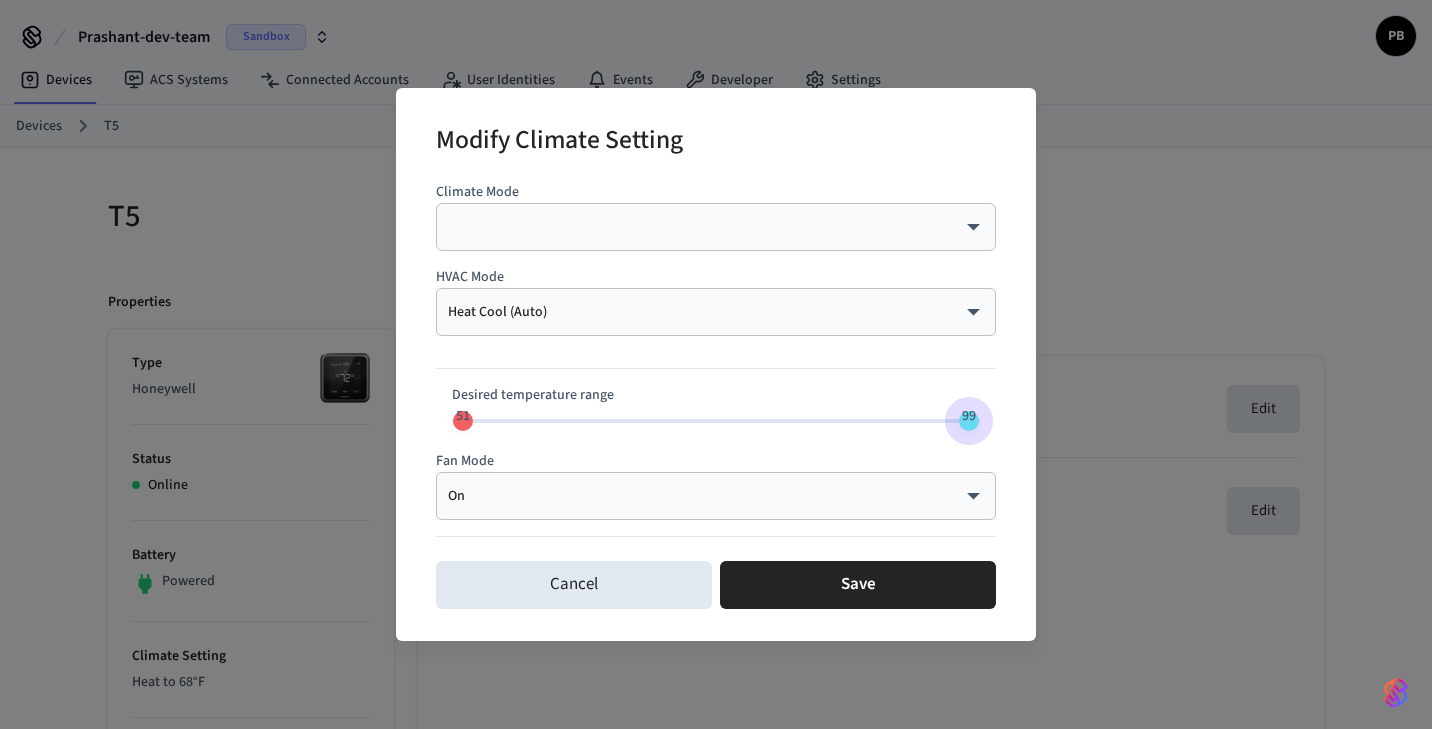 type on "***" 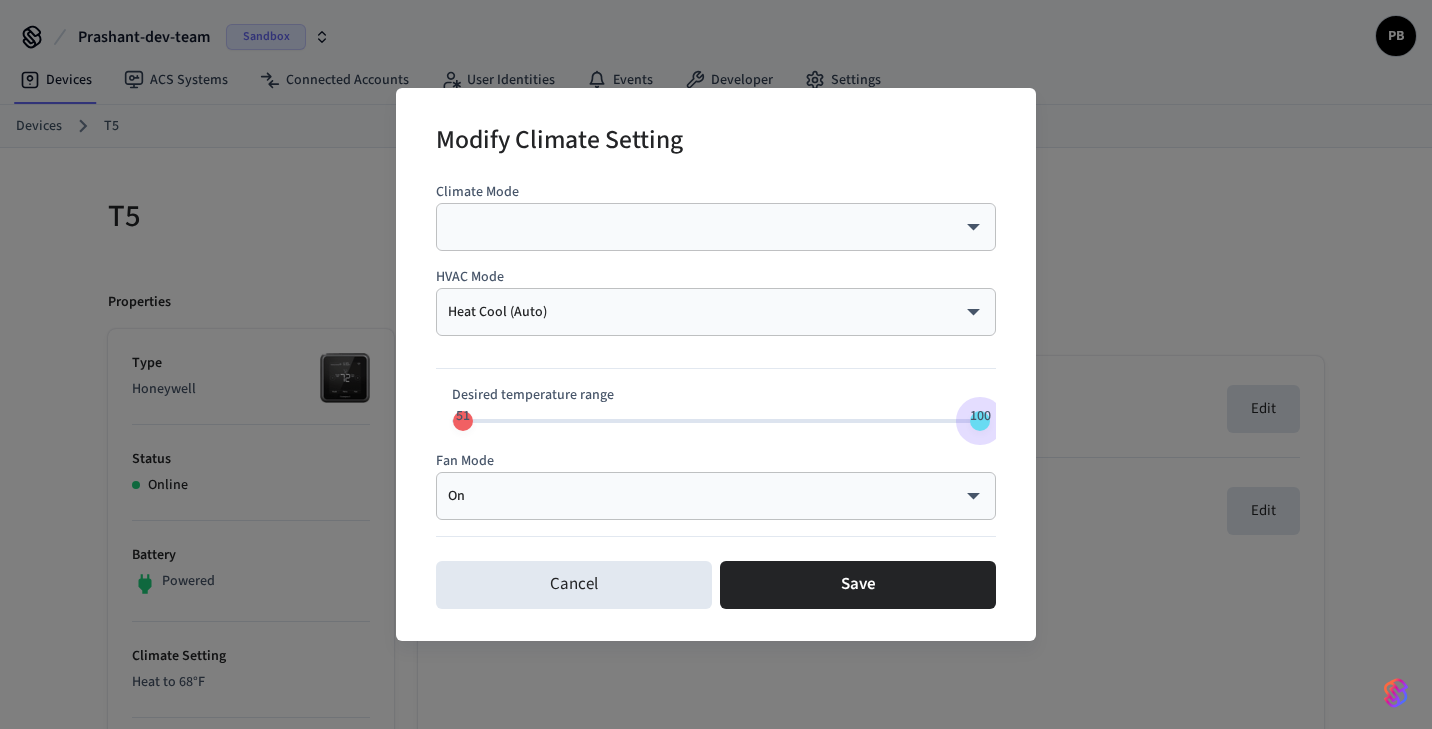 drag, startPoint x: 465, startPoint y: 425, endPoint x: 1173, endPoint y: 427, distance: 708.0028 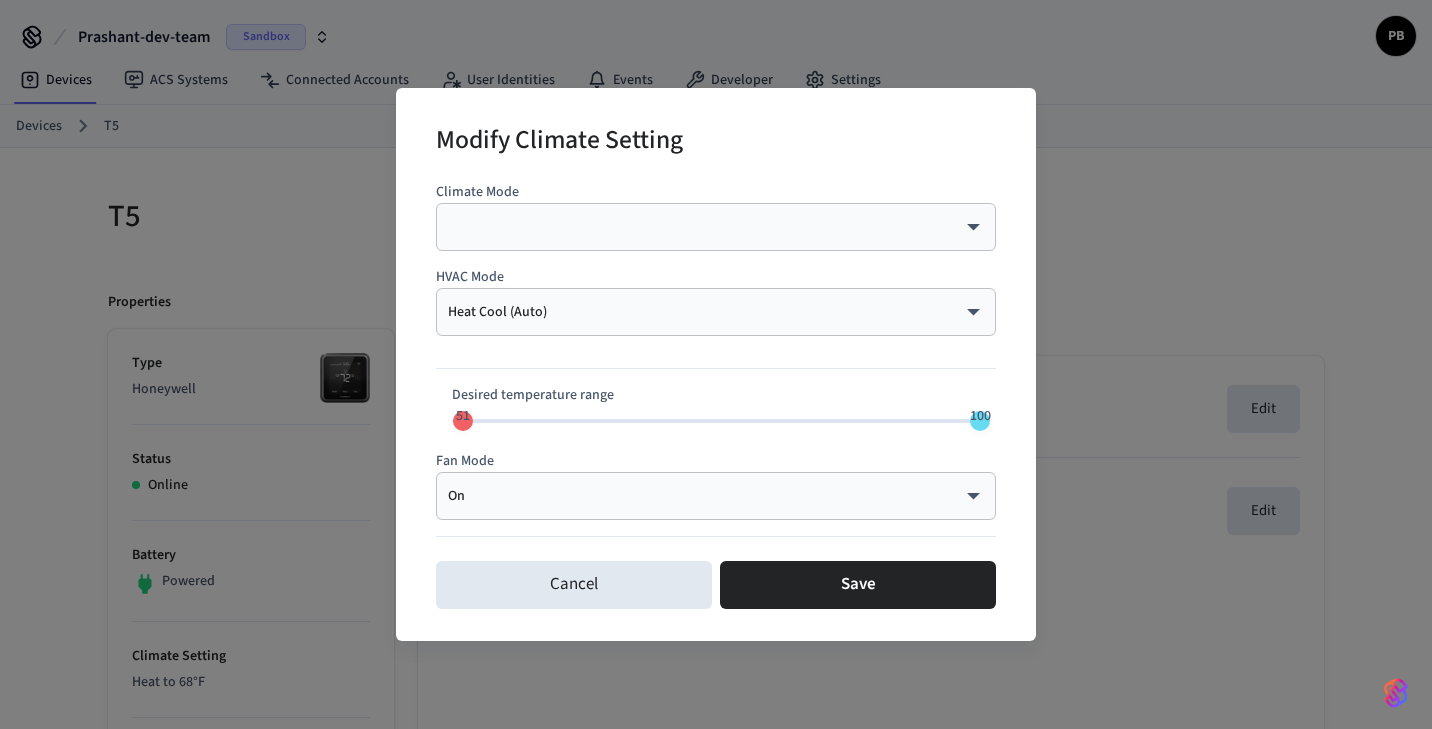 type on "**" 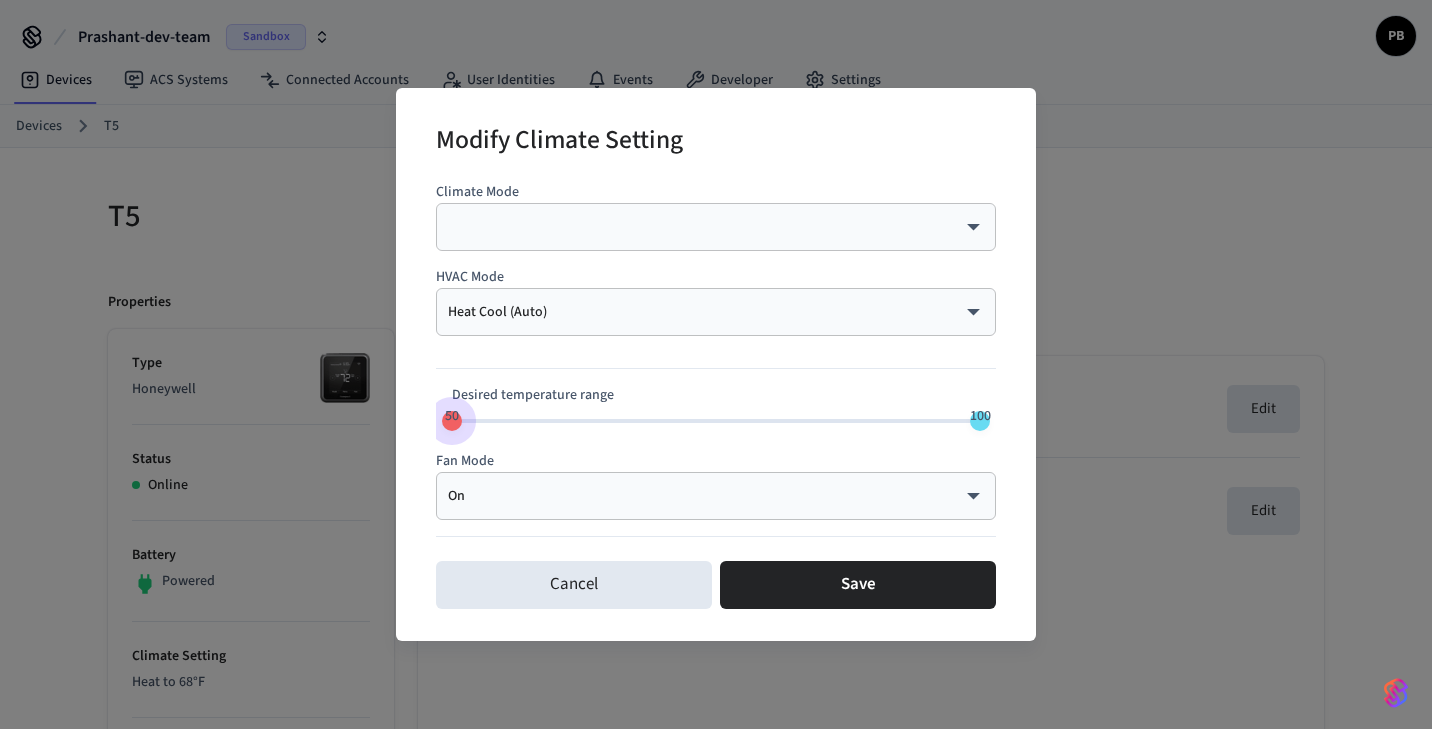 drag, startPoint x: 459, startPoint y: 426, endPoint x: 419, endPoint y: 425, distance: 40.012497 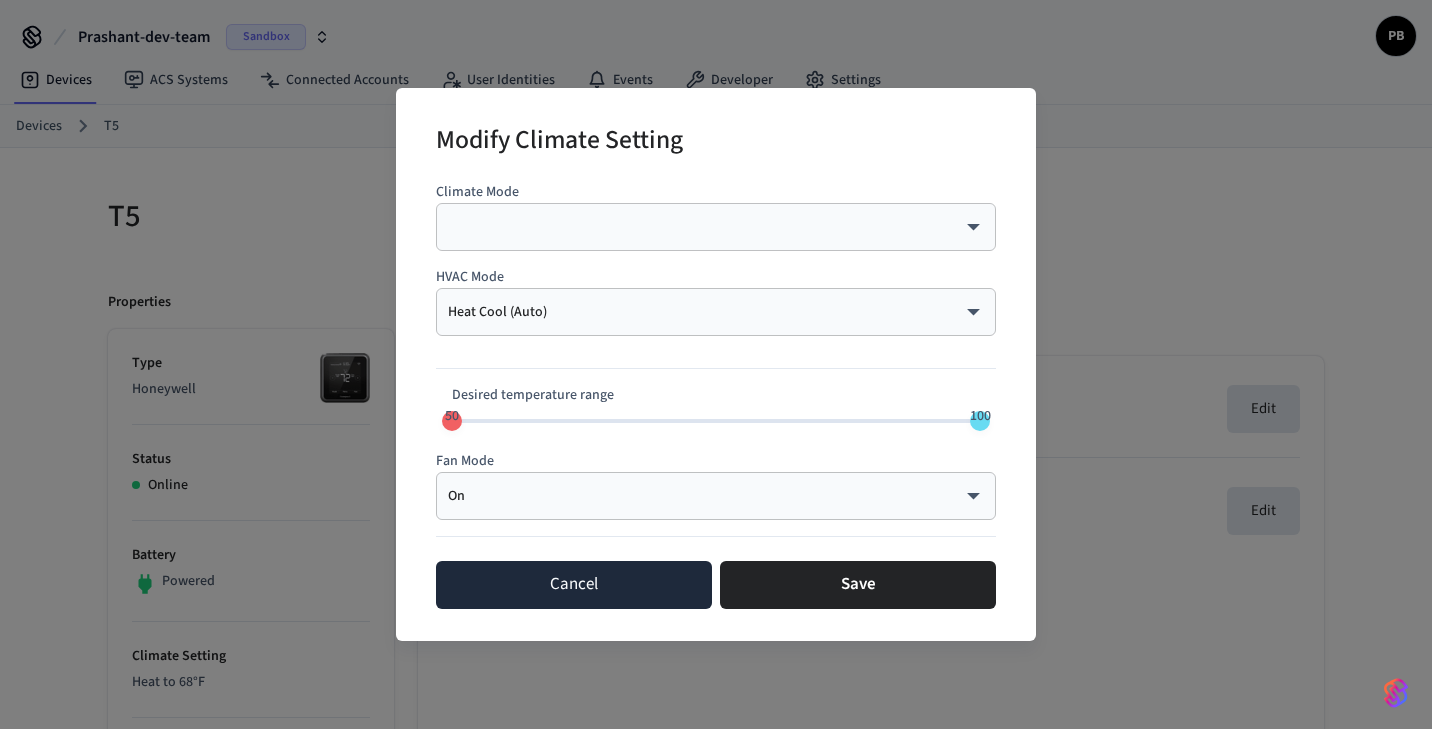 click on "Cancel" at bounding box center [574, 585] 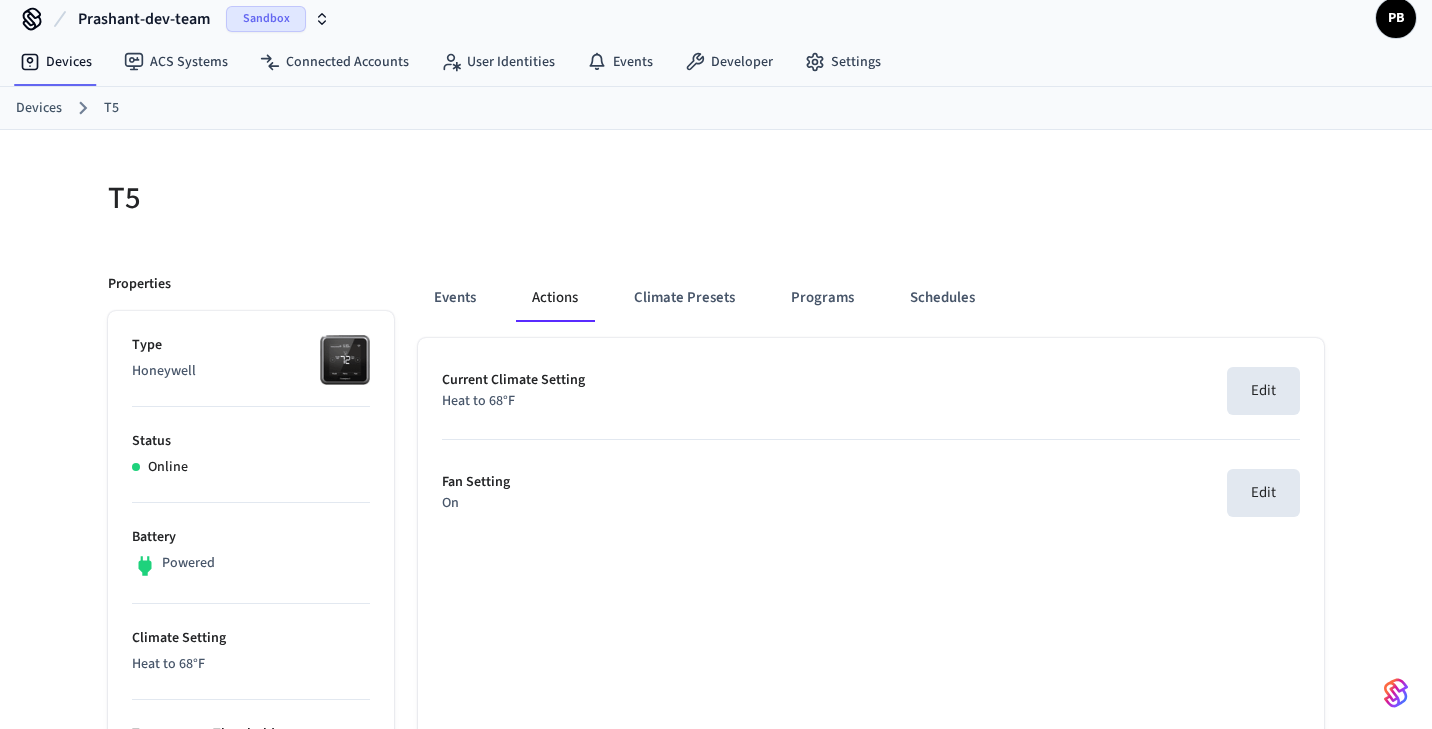 scroll, scrollTop: 0, scrollLeft: 0, axis: both 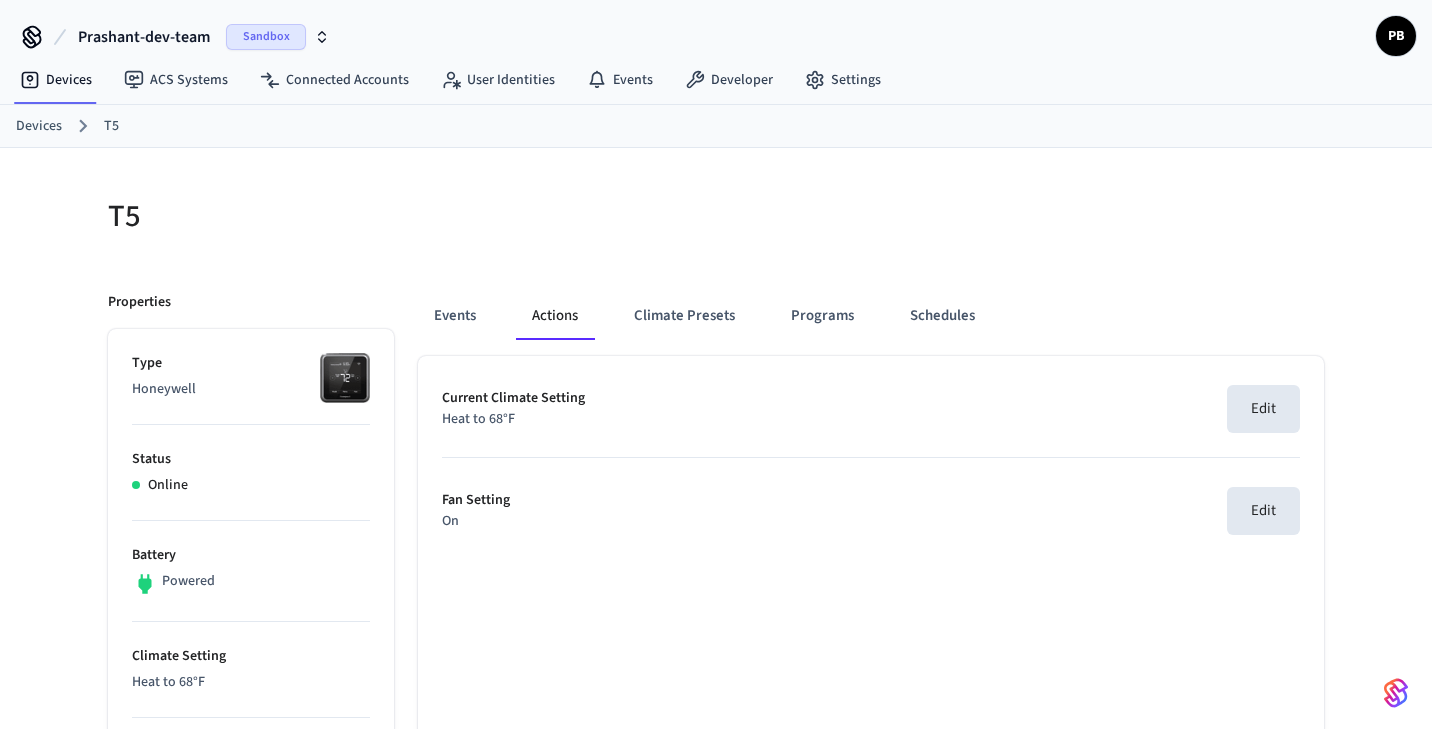 click on "Devices" at bounding box center [39, 126] 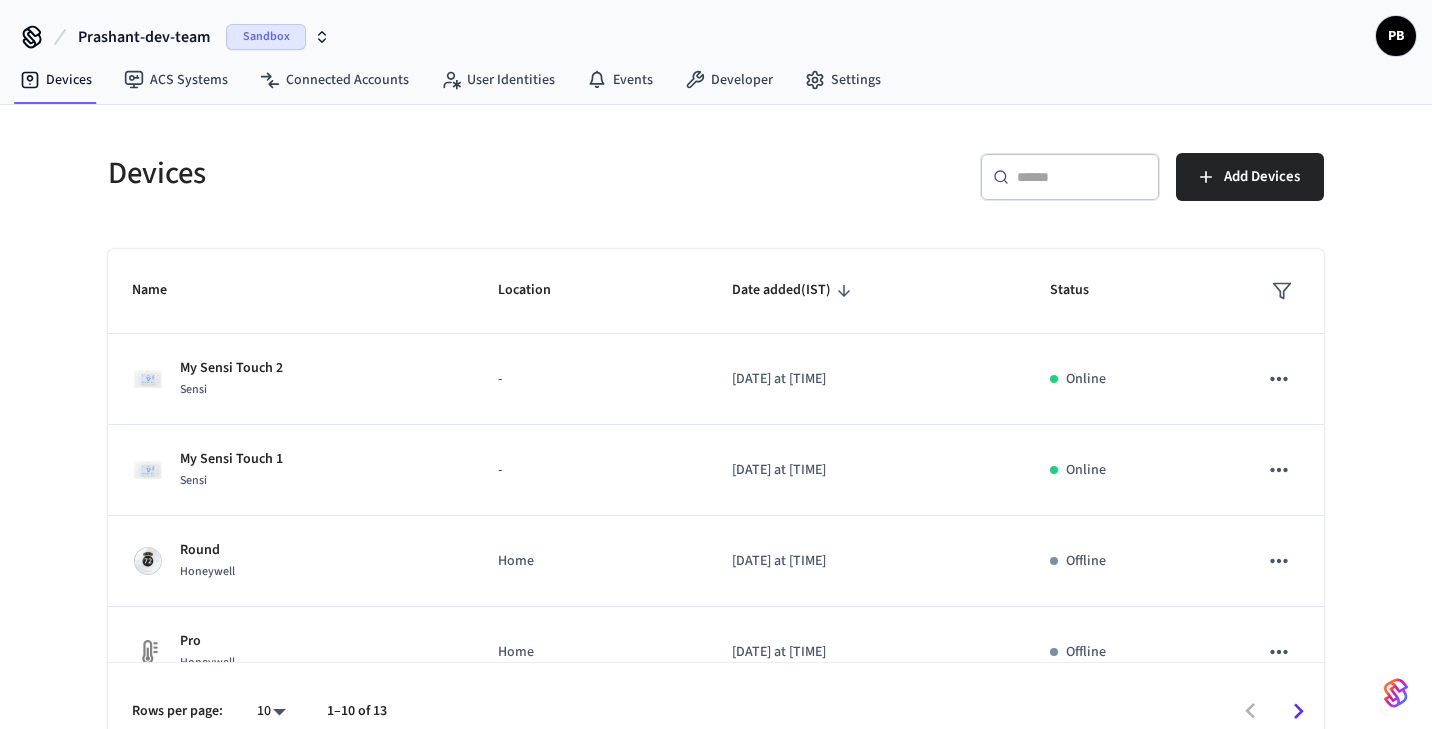 scroll, scrollTop: 582, scrollLeft: 0, axis: vertical 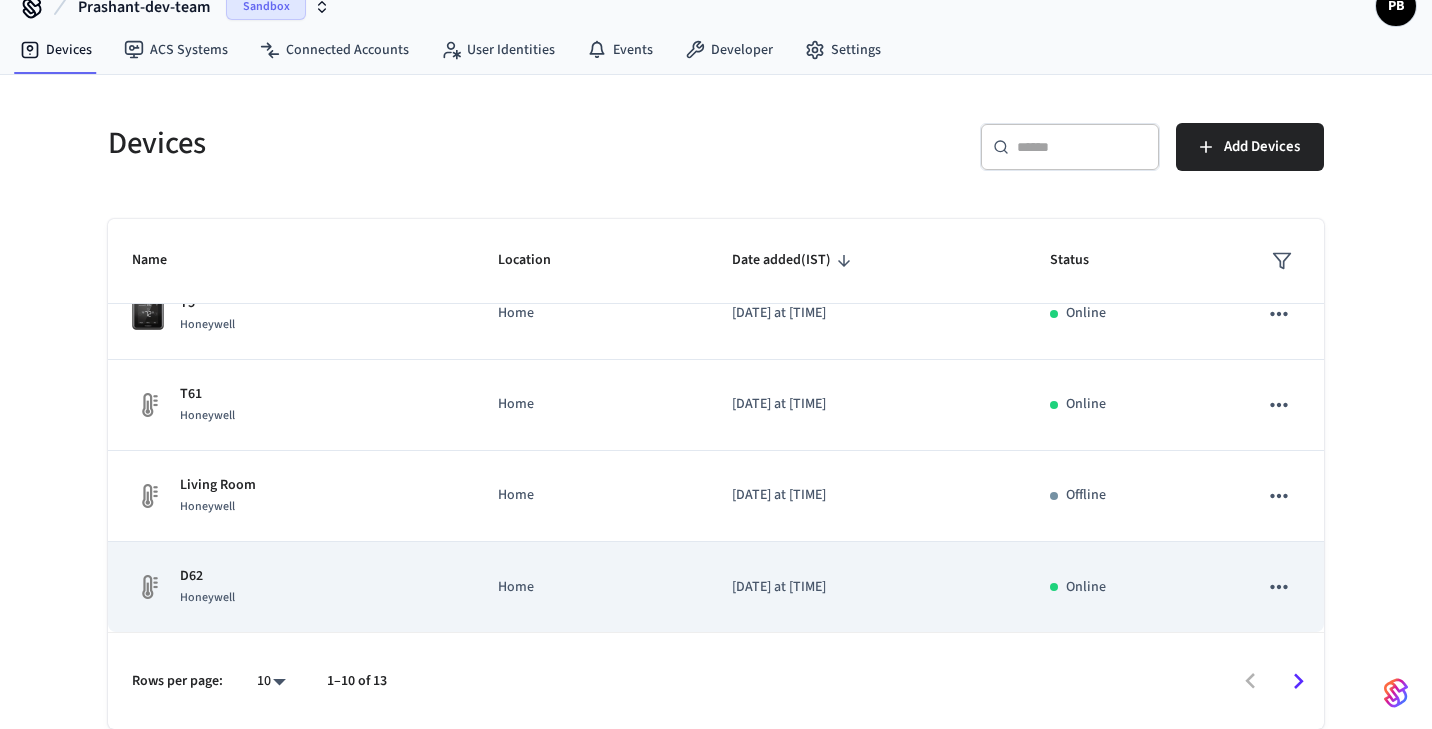 click on "Home" at bounding box center [591, 587] 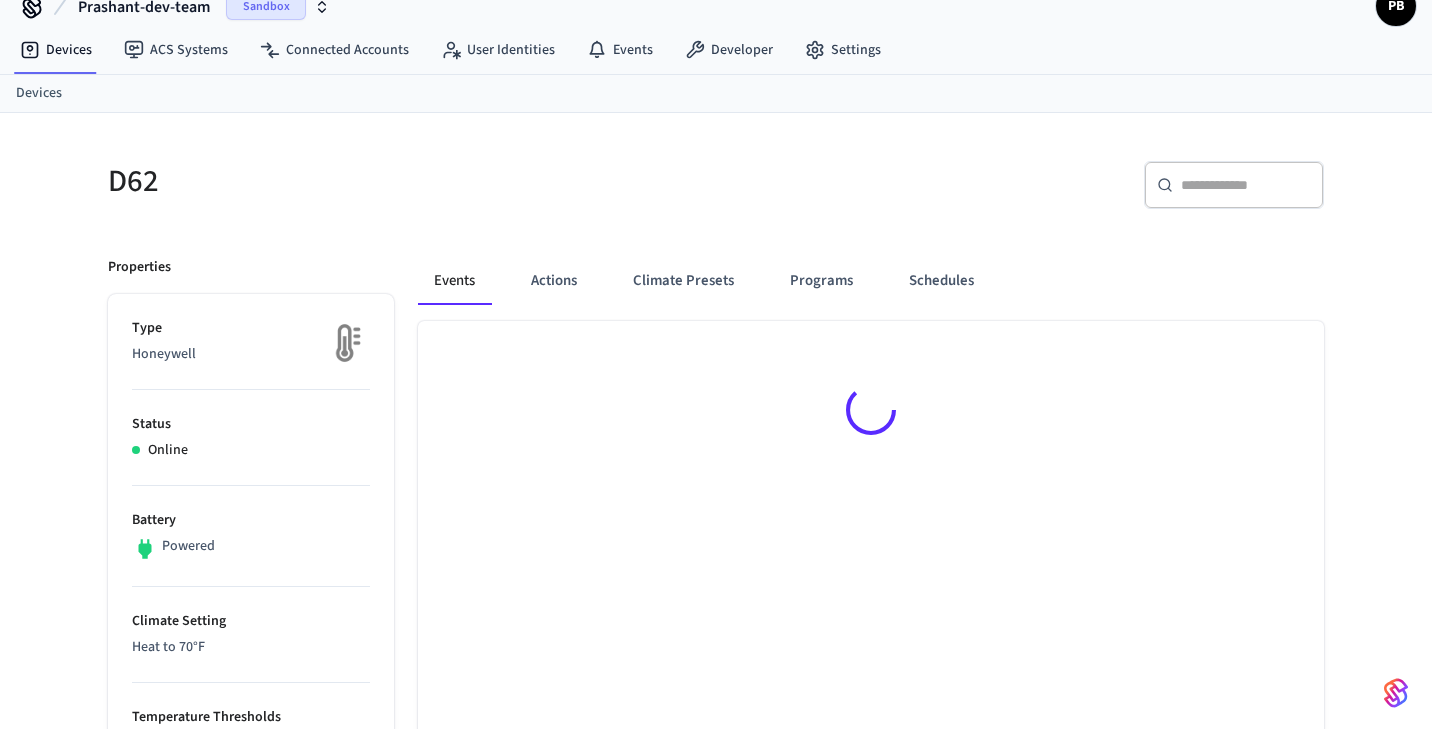 scroll, scrollTop: 0, scrollLeft: 0, axis: both 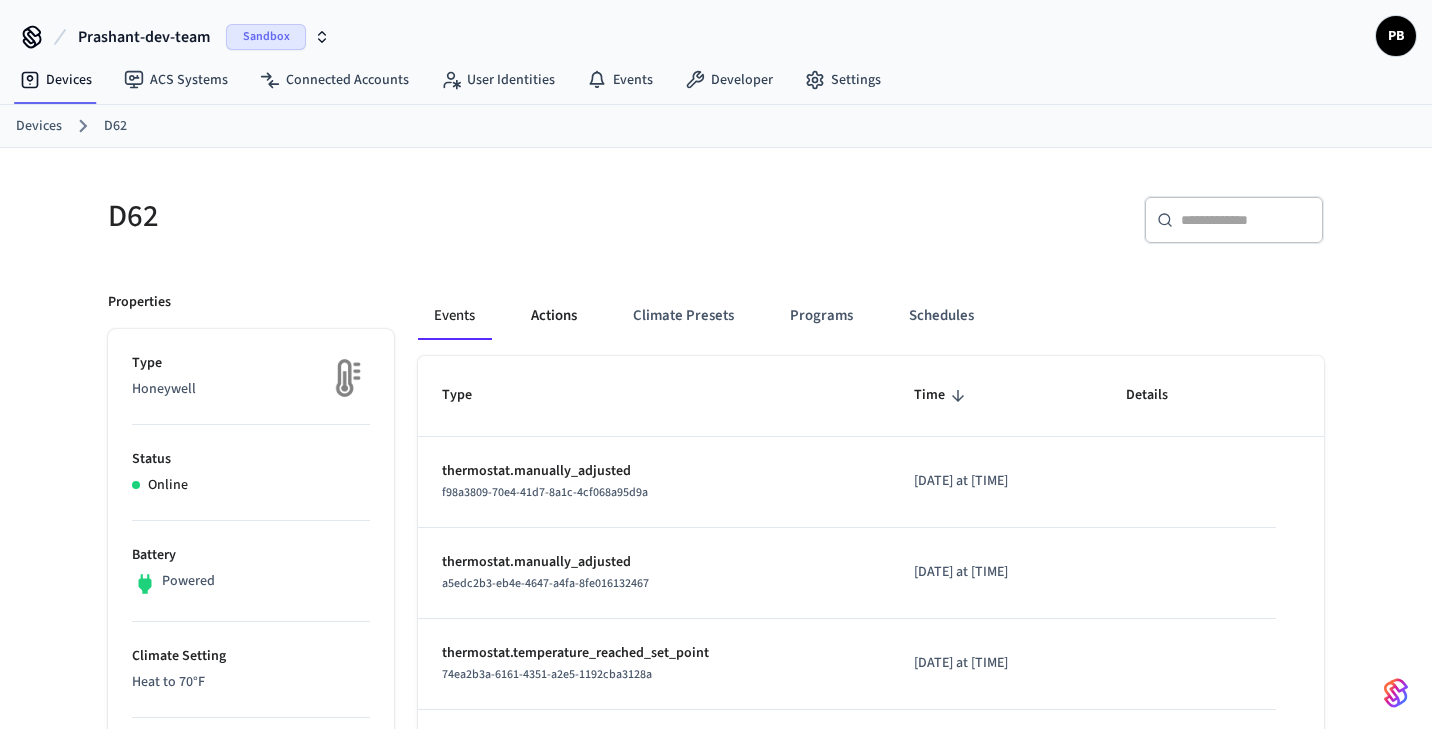 click on "Actions" at bounding box center (554, 316) 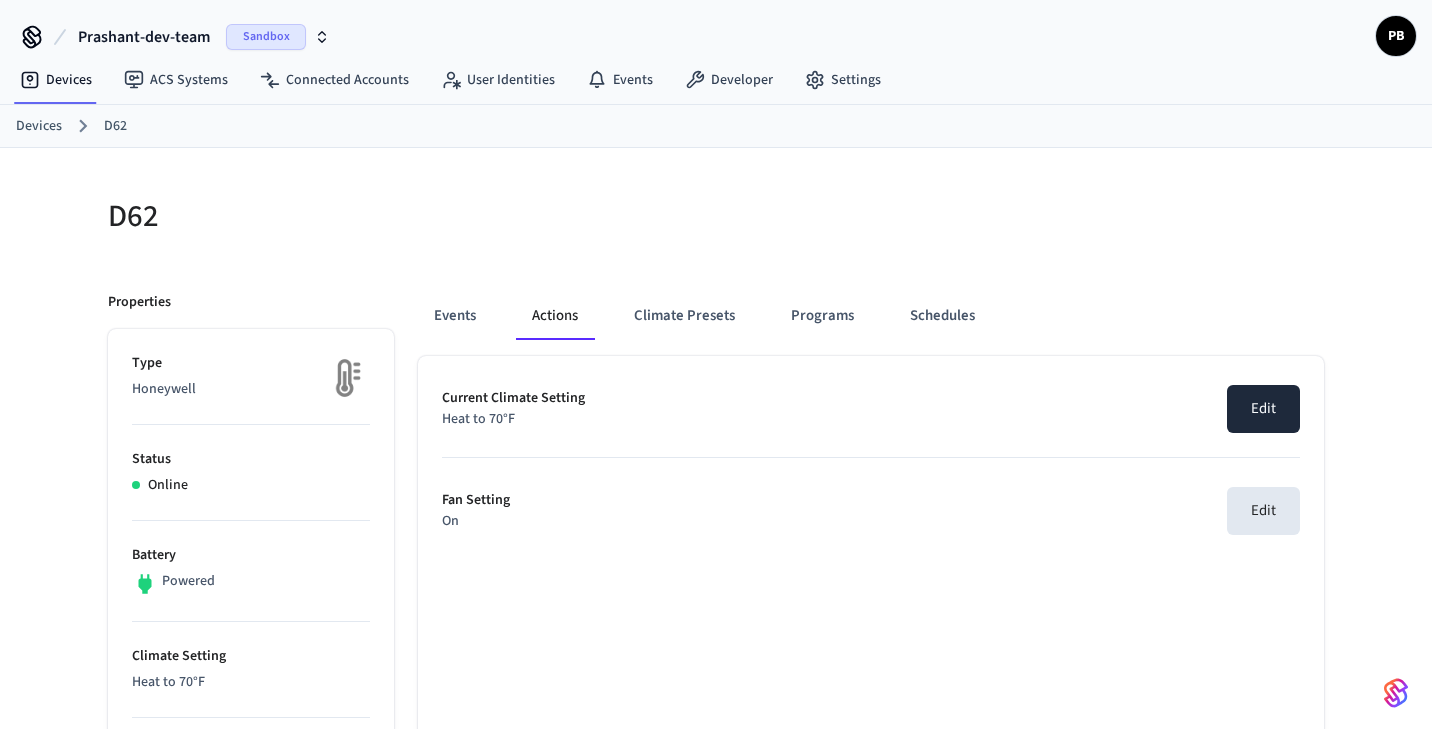 click on "Edit" at bounding box center (1263, 409) 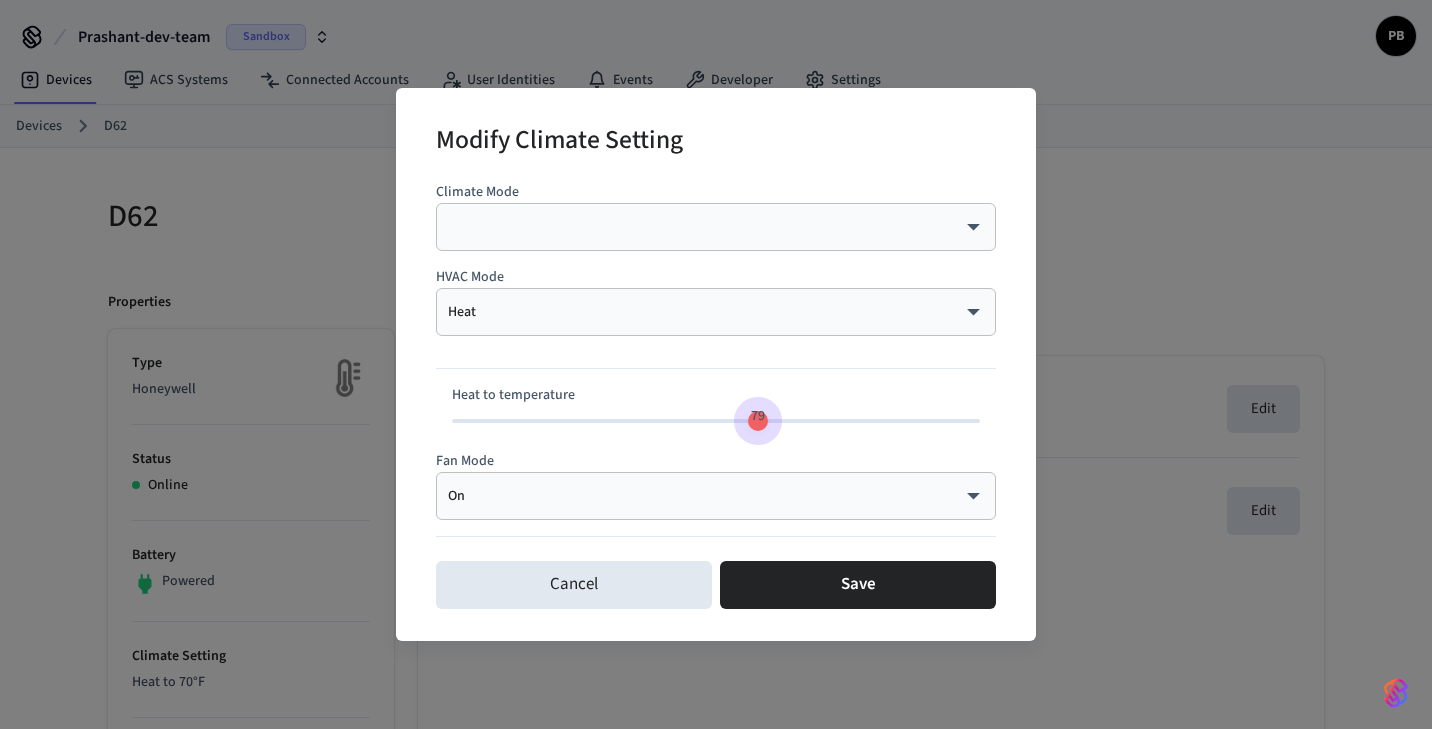 type on "***" 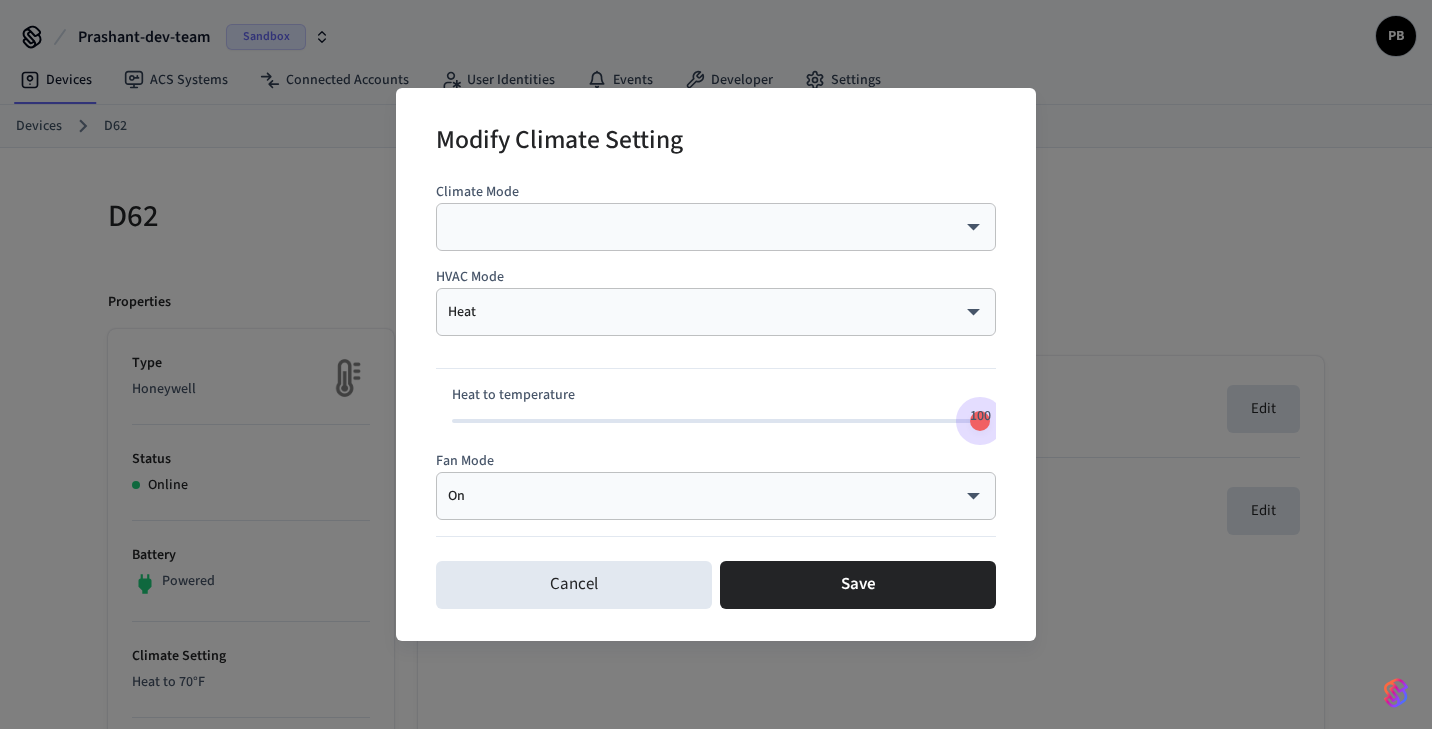 drag, startPoint x: 666, startPoint y: 415, endPoint x: 1208, endPoint y: 470, distance: 544.78345 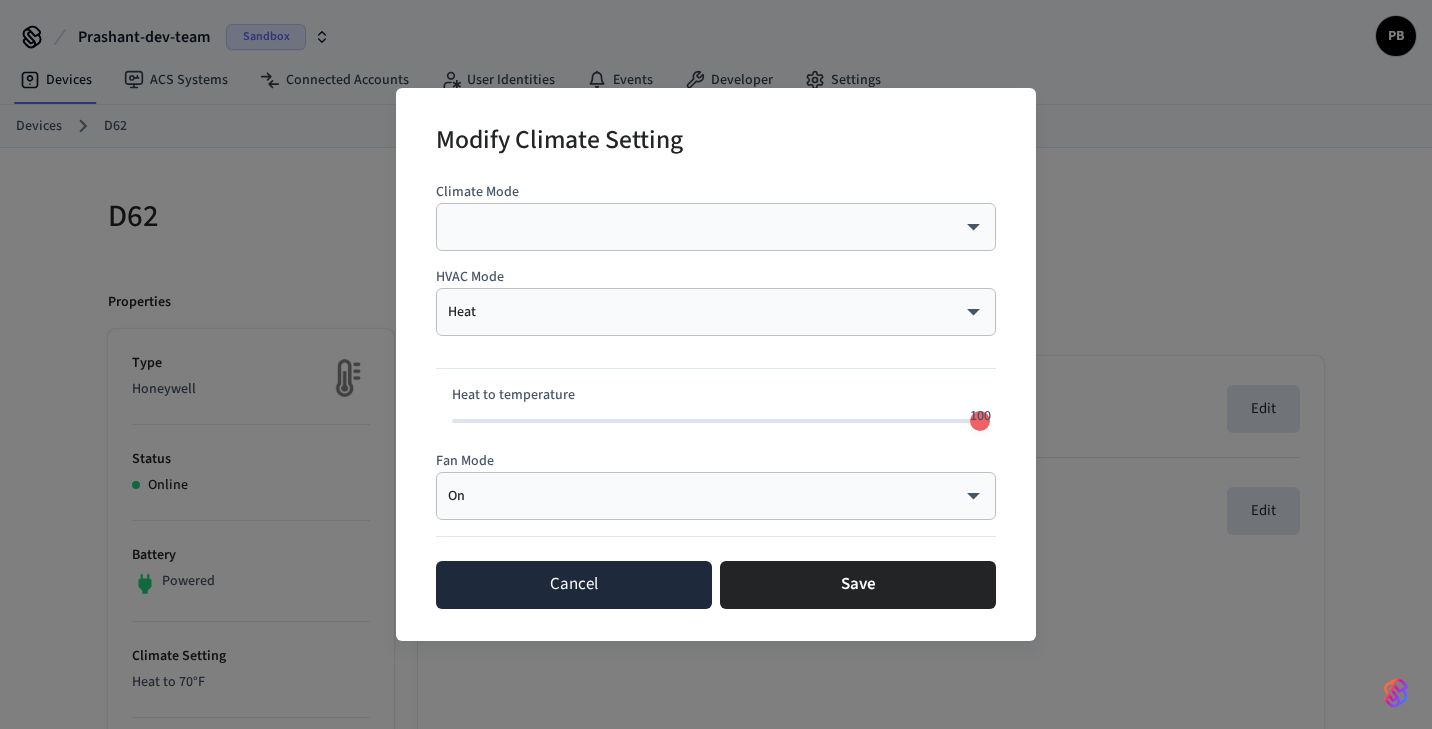 click on "Cancel" at bounding box center [574, 585] 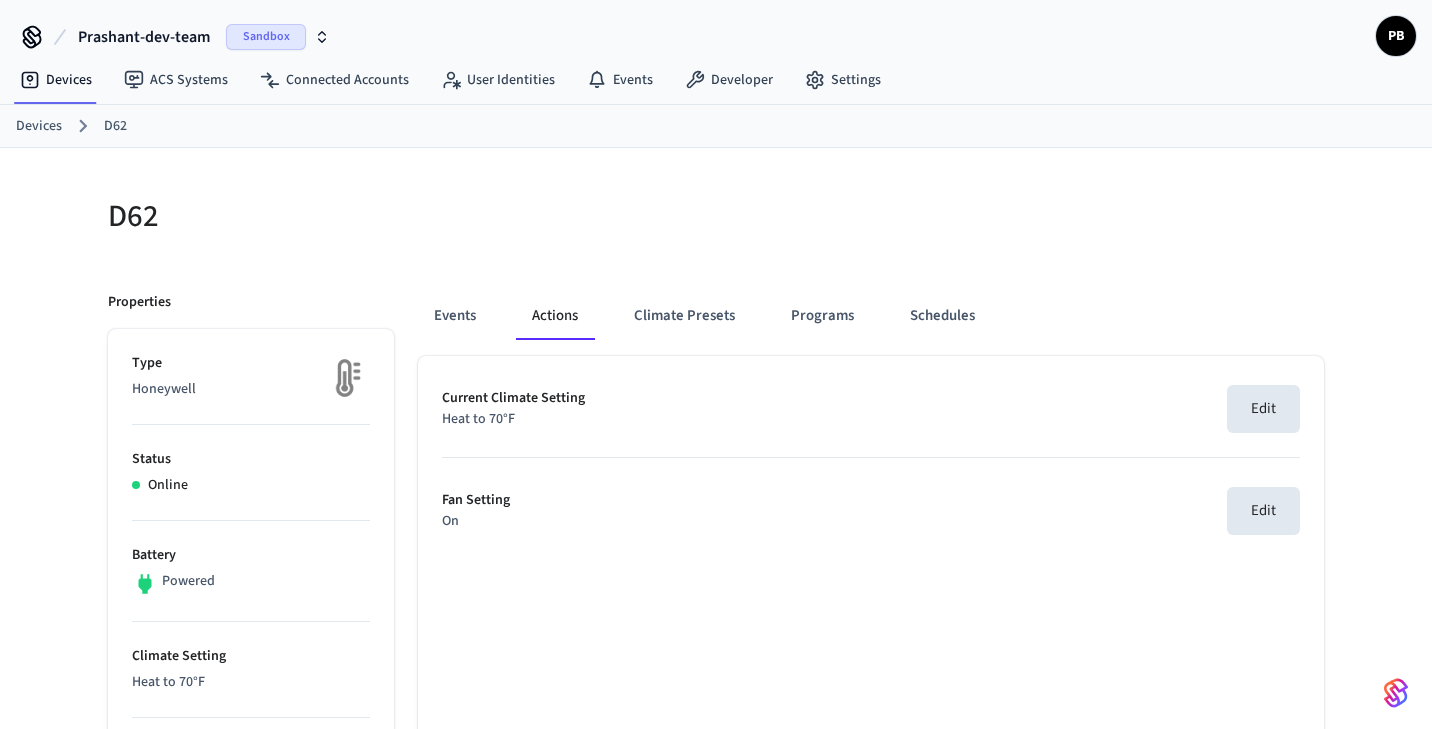 click on "Current Climate Setting Heat to 70°F Edit" at bounding box center [871, 409] 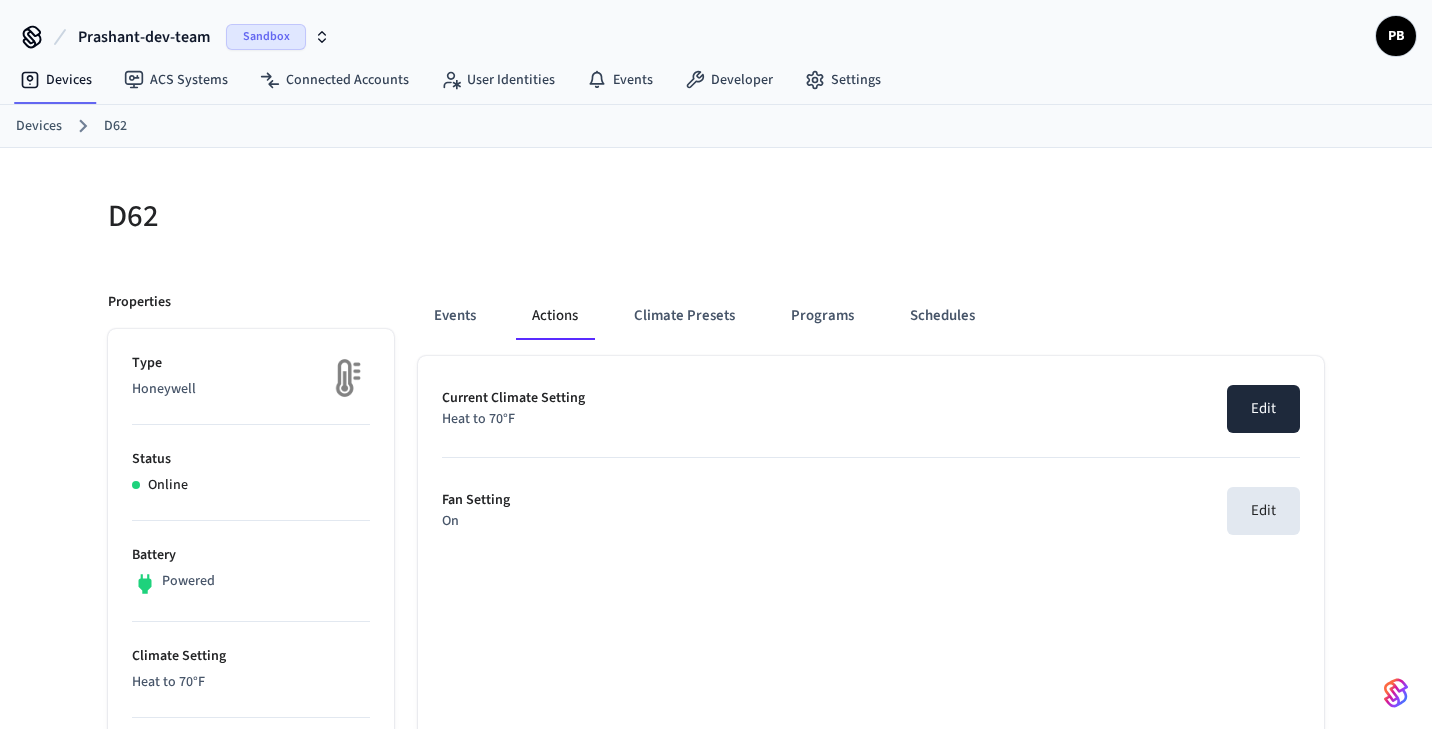 click on "Edit" at bounding box center [1263, 409] 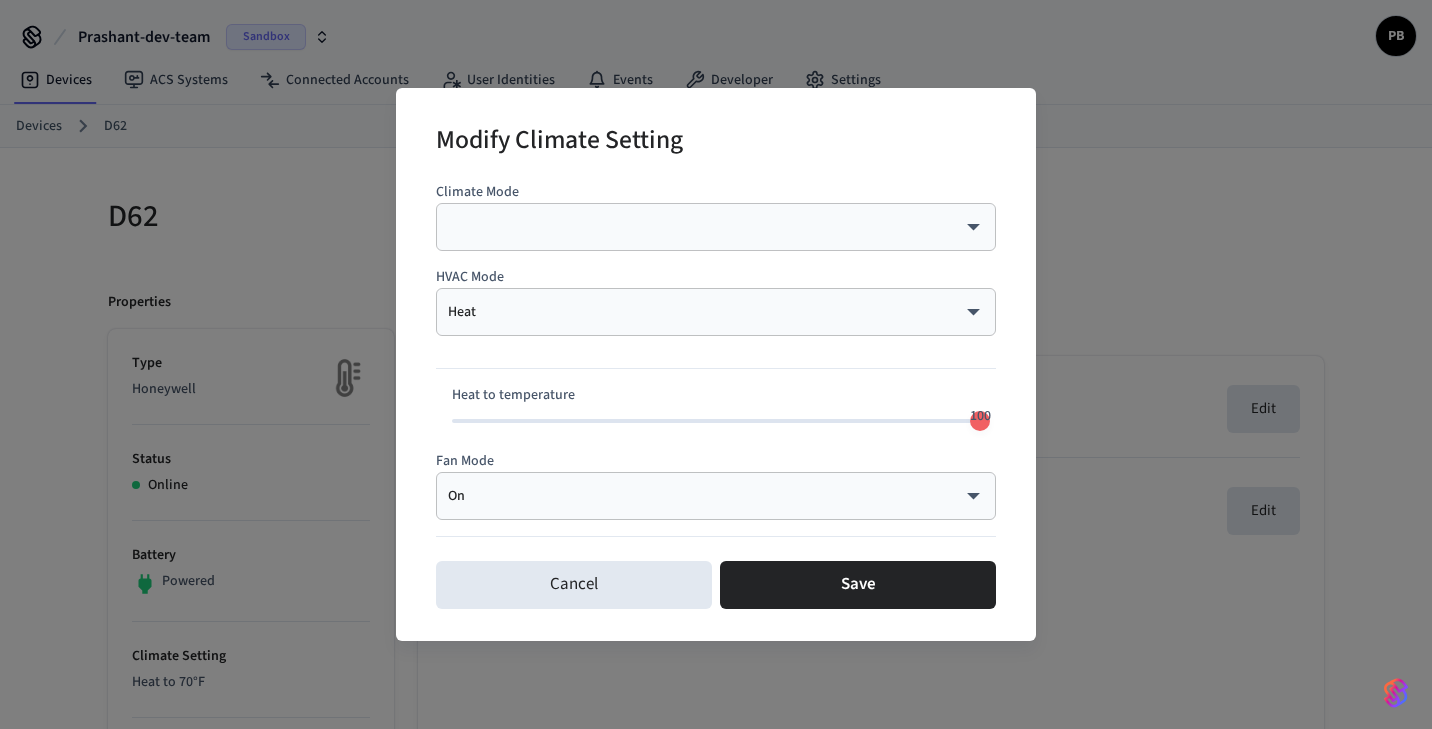 click on "Heat **** ​" at bounding box center [716, 312] 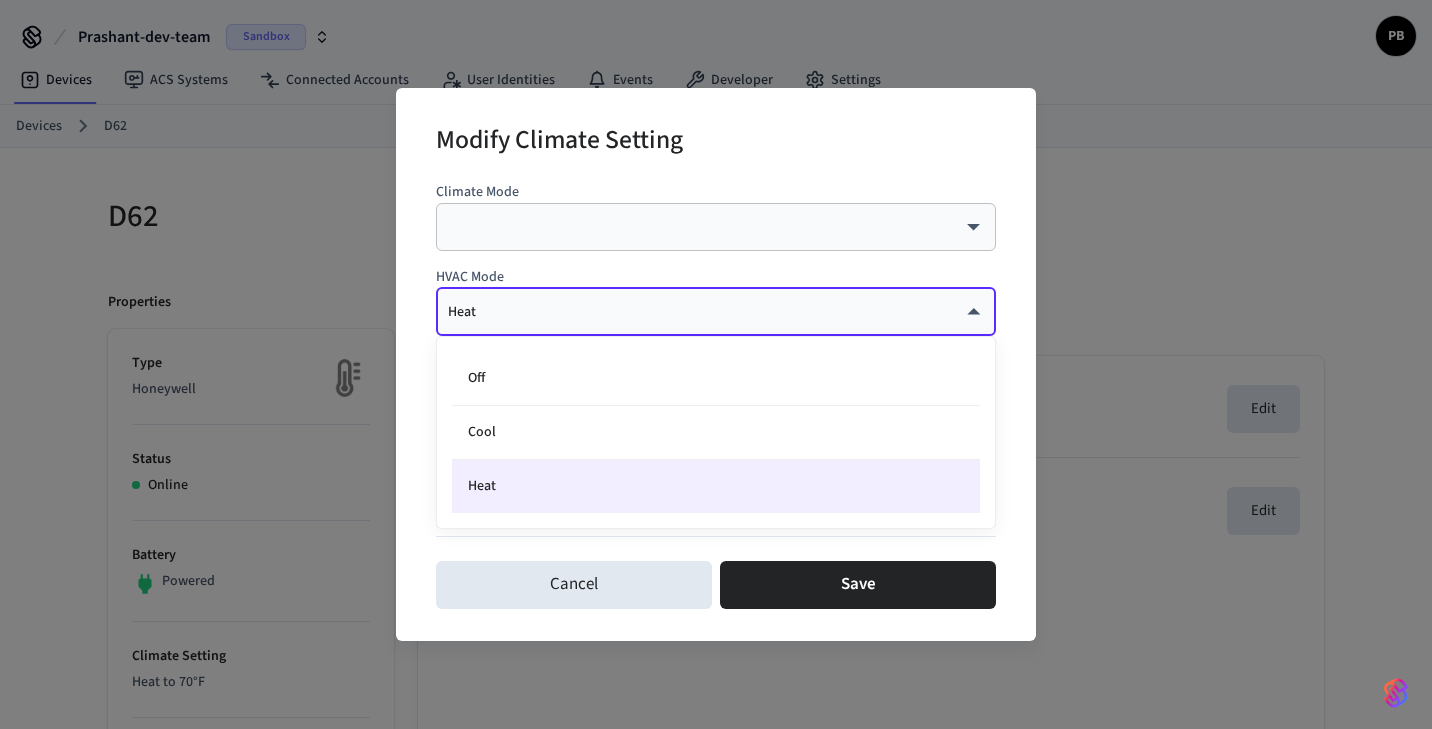 click on "Prashant-dev-team Sandbox PB Devices ACS Systems Connected Accounts User Identities Events Developer Settings Devices D62 D62 Properties Type Honeywell Status Online Battery Powered Climate Setting Heat to 70°F Temperature Thresholds None Edit Fan Setting On Equipment Status Heating Current Temperature 74°F Current Humidity 32% Location Home Capabilities thermostat ID [UUID] Paired on ( IST ) [DATE] at [TIME] Connected account [UUID] Events Actions Climate Presets Programs Schedules Current Climate Setting Heat to 70°F Edit Fan Setting On Edit 78 /devices/list 40 /devices/unmanaged/list 5 /acs/systems/list 2 /user_identities/list 4 /user_identities/get 182 /phones/list 181 /acs/credentials/list 4 /user_identities/list_acs_systems 4 /user_identities/list_acs_users 4 /acs/entrances/list 4 /acs/systems/get 5 /acs/credentials/list_accessible_entrances 2 /acs/credentials/get 3 /acs/users/get 14 /devices/get D62 | Devices | Seam Climate Mode ​ On" at bounding box center [716, 897] 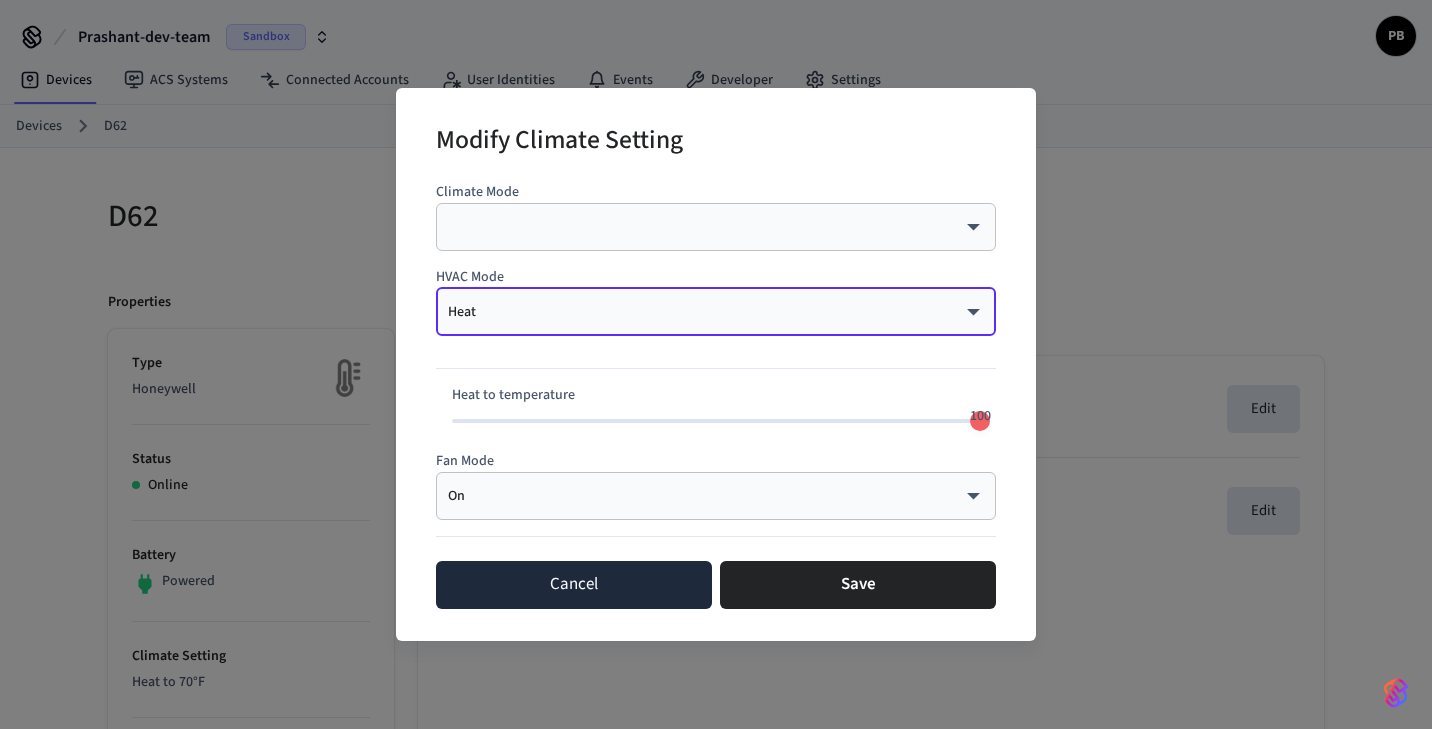 click on "Cancel" at bounding box center (574, 585) 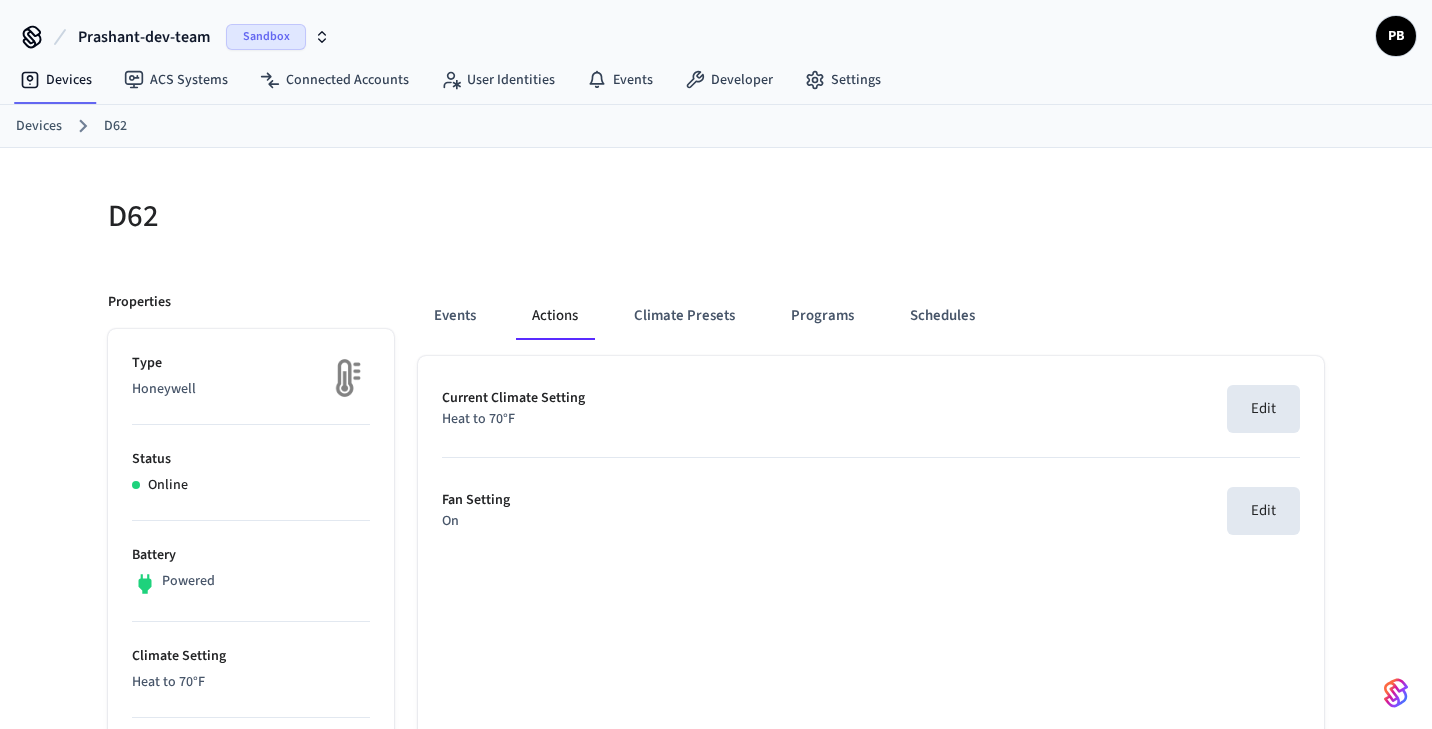 type 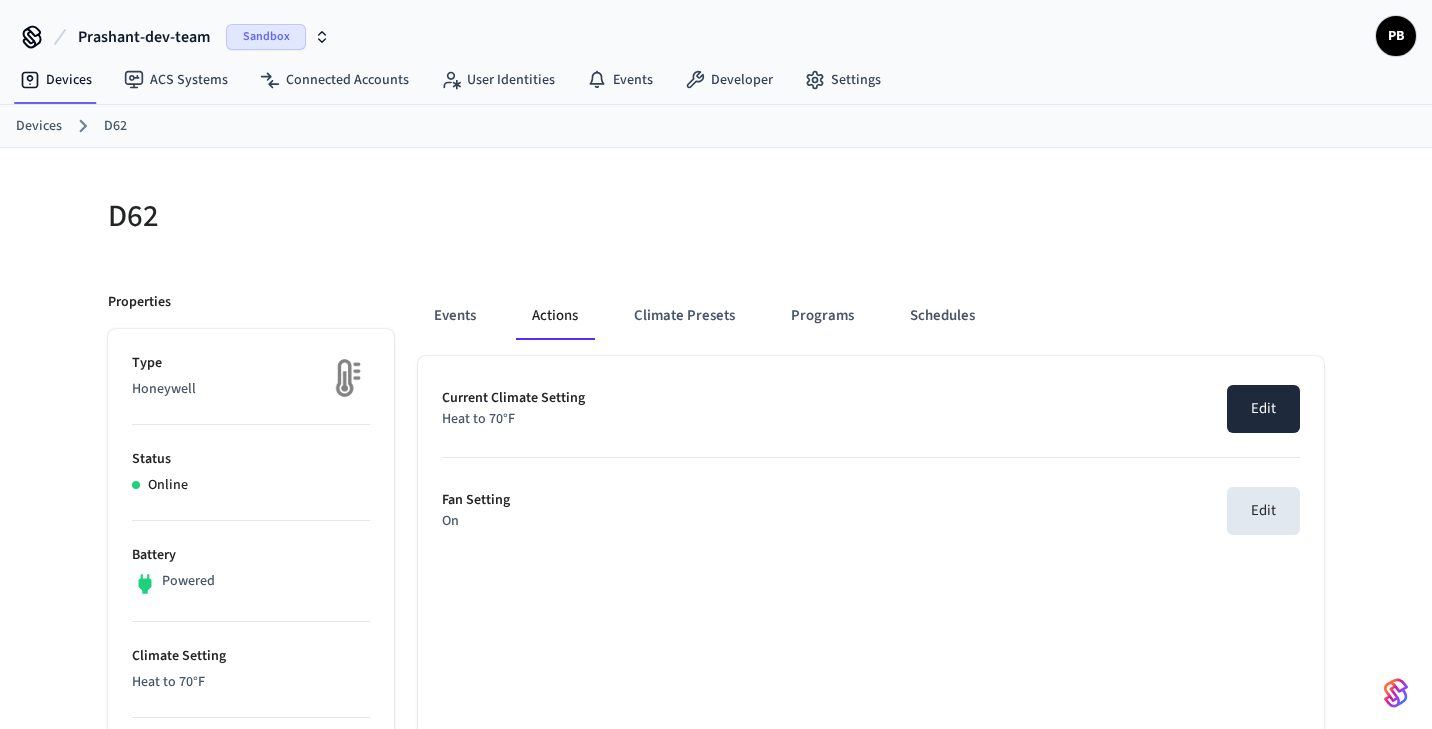 click on "Edit" at bounding box center (1263, 409) 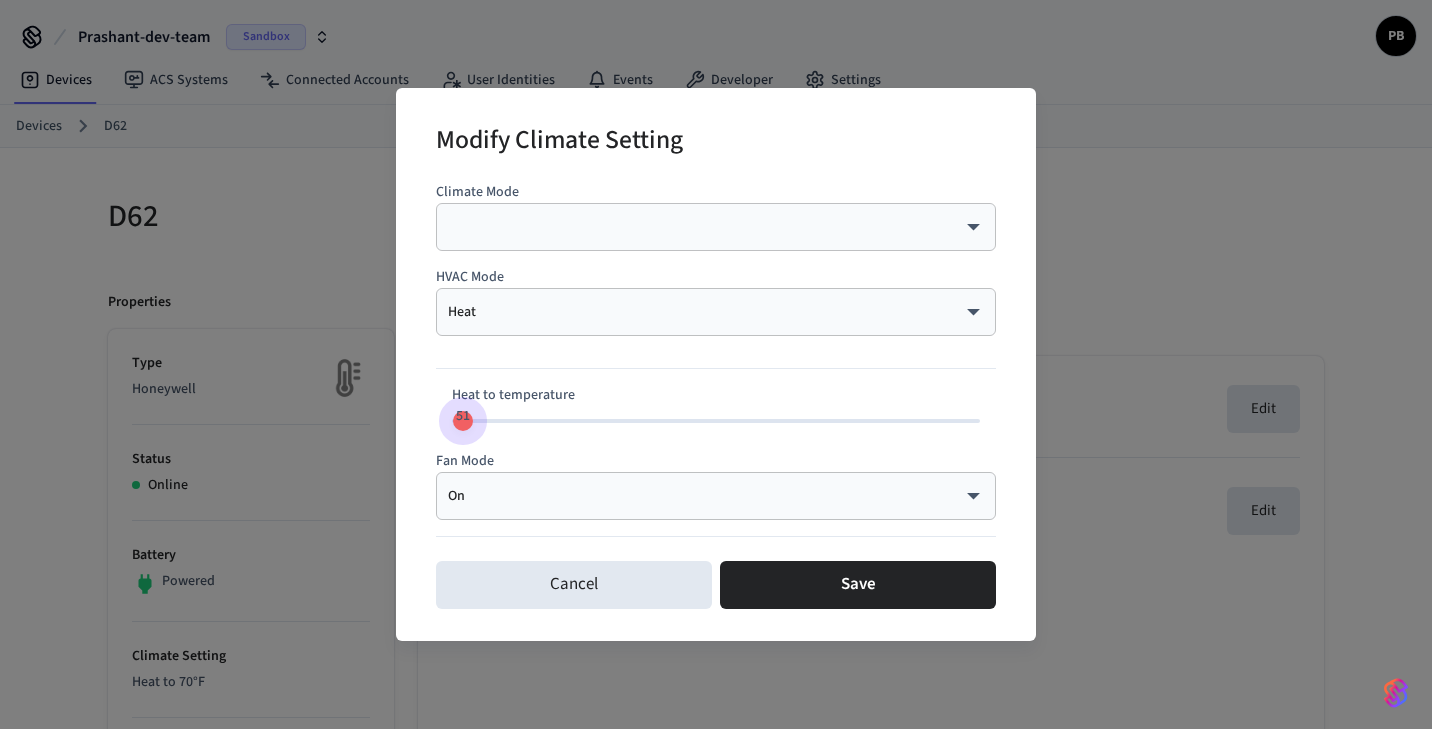type on "**" 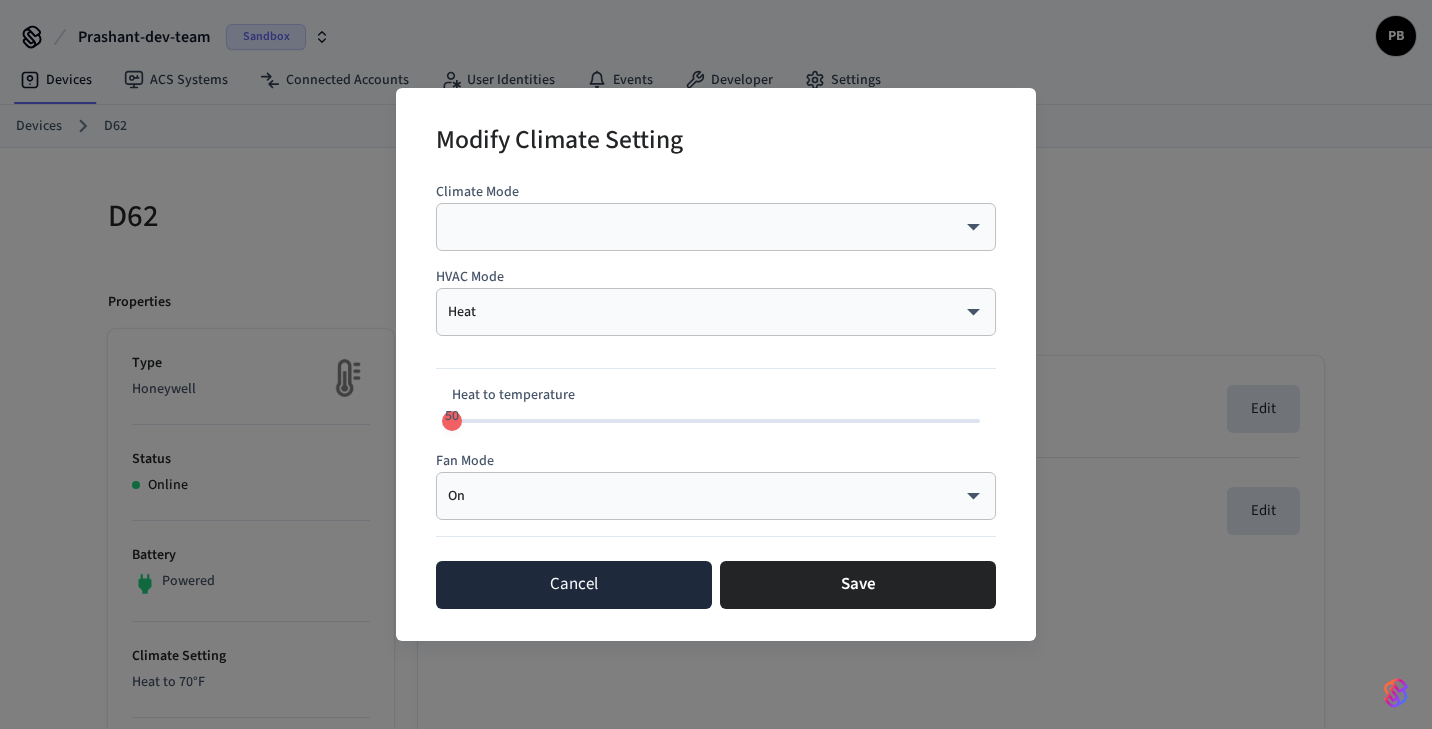 click on "Cancel" at bounding box center [574, 585] 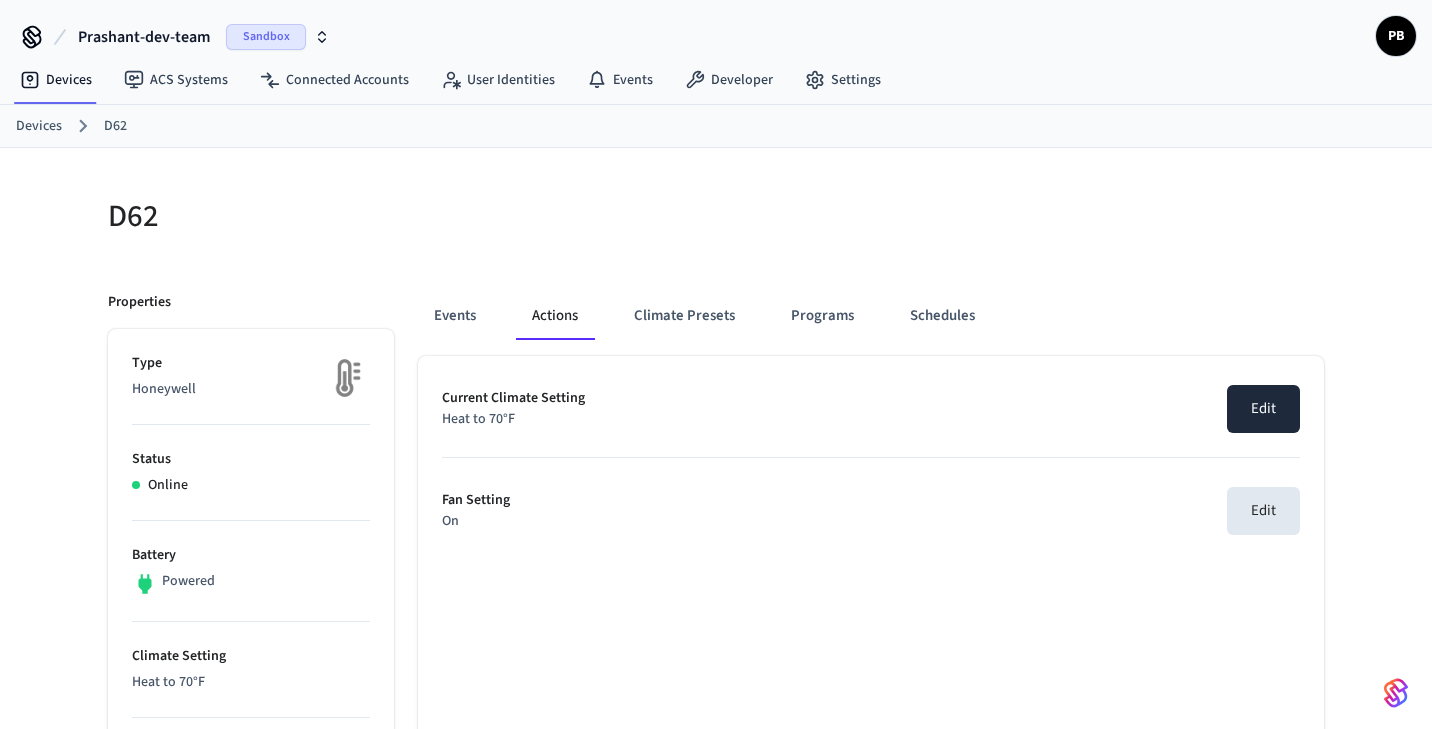 click on "Edit" at bounding box center (1263, 409) 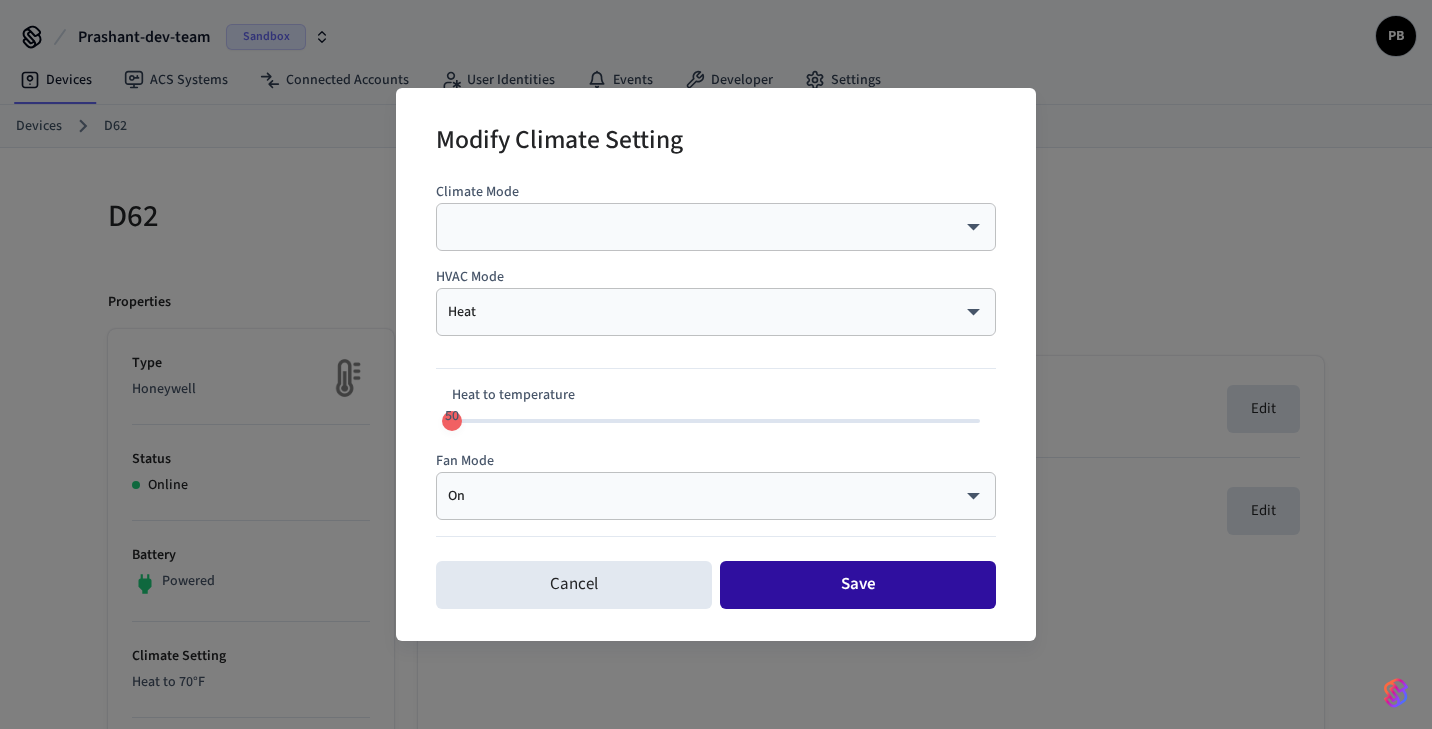 click on "Save" at bounding box center [858, 585] 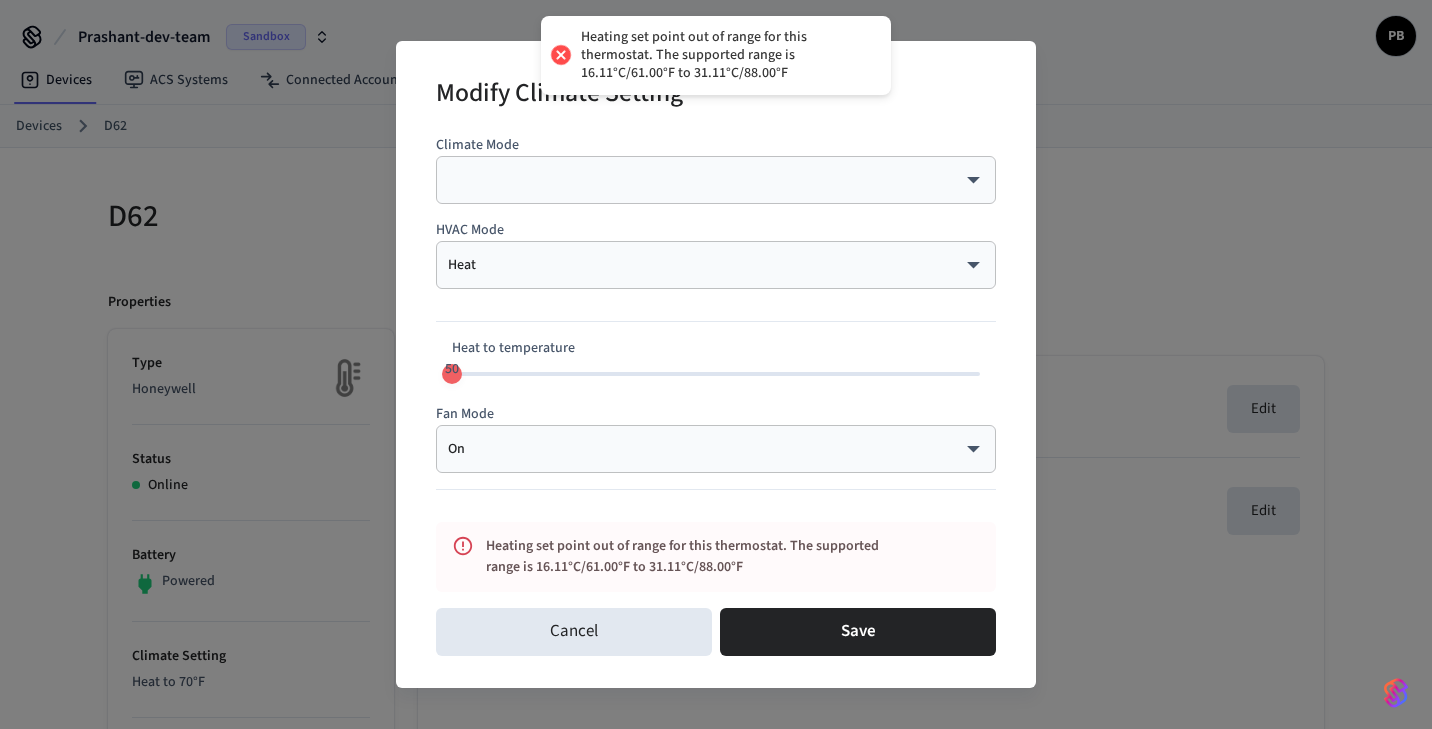 drag, startPoint x: 617, startPoint y: 34, endPoint x: 715, endPoint y: 80, distance: 108.25895 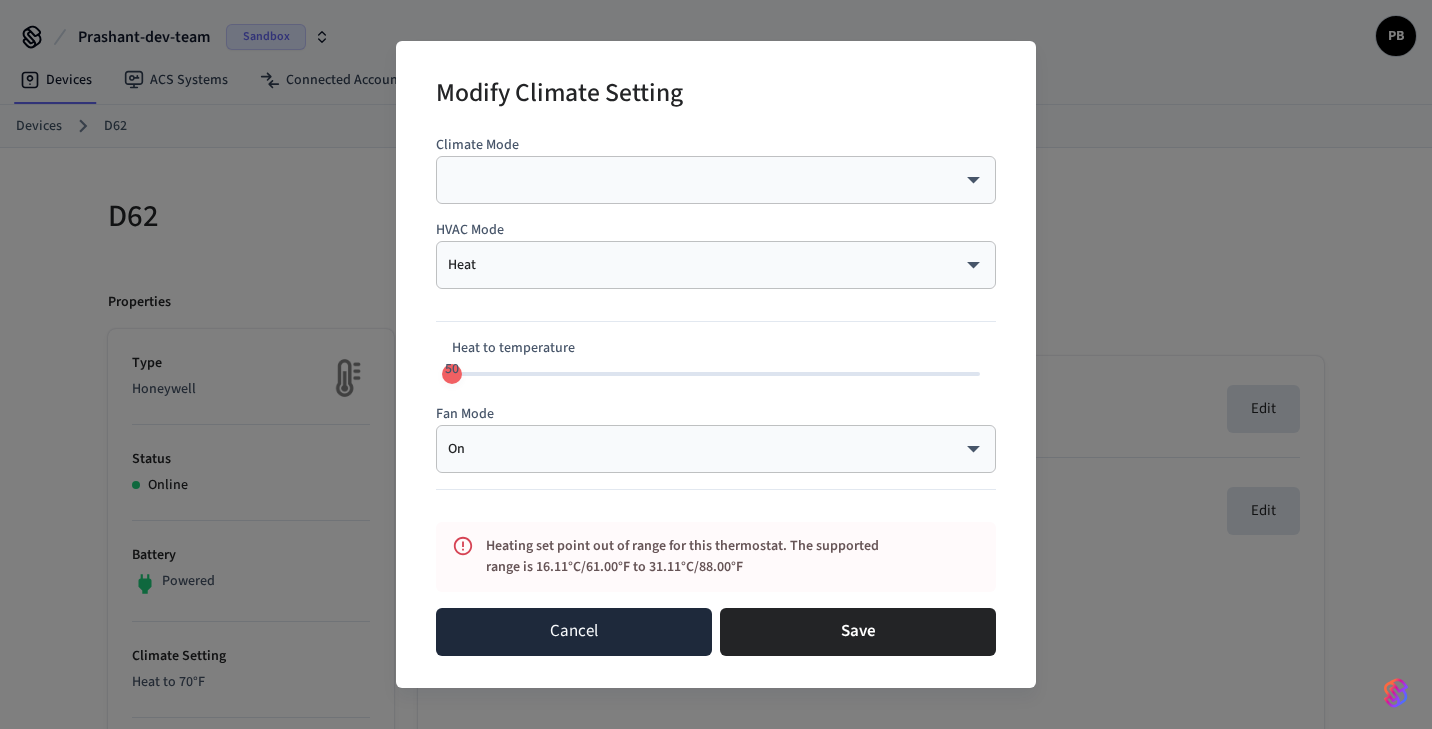 click on "Cancel" at bounding box center [574, 632] 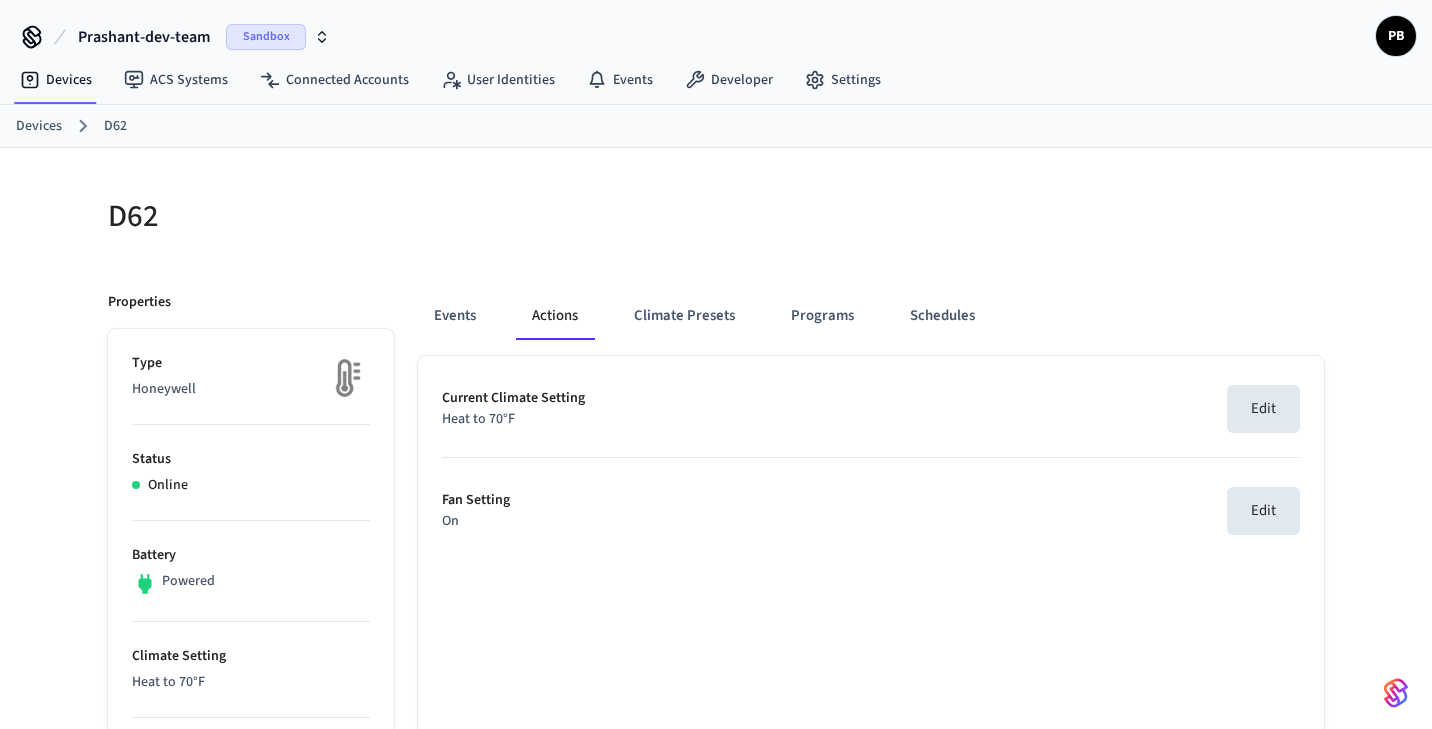 click on "D62" at bounding box center [406, 216] 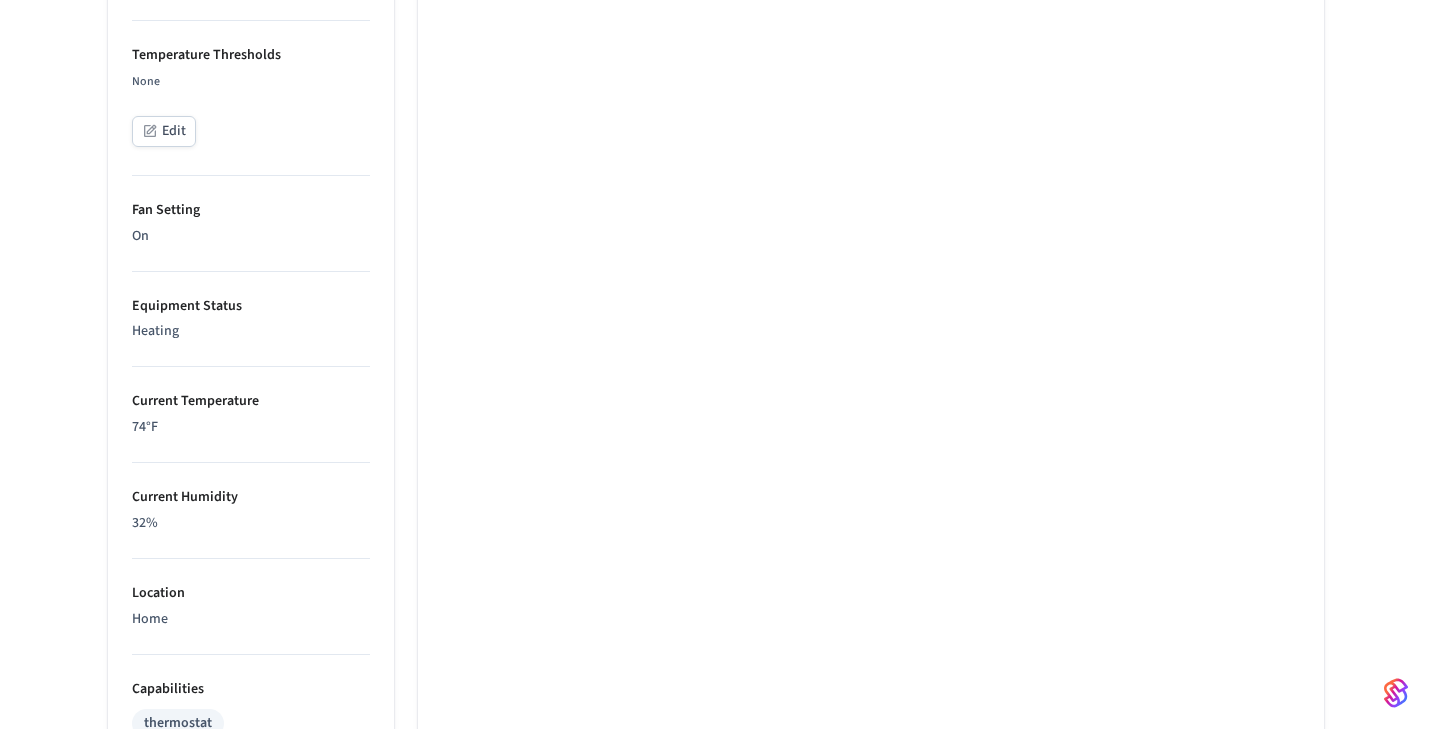 scroll, scrollTop: 0, scrollLeft: 0, axis: both 